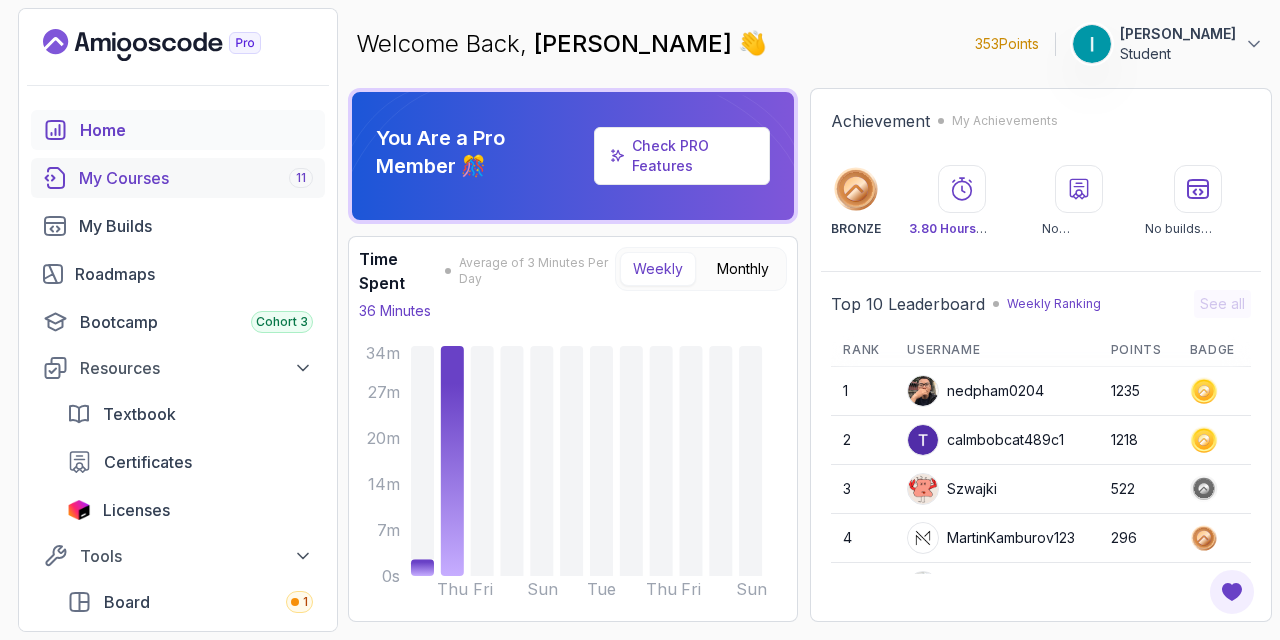 scroll, scrollTop: 0, scrollLeft: 0, axis: both 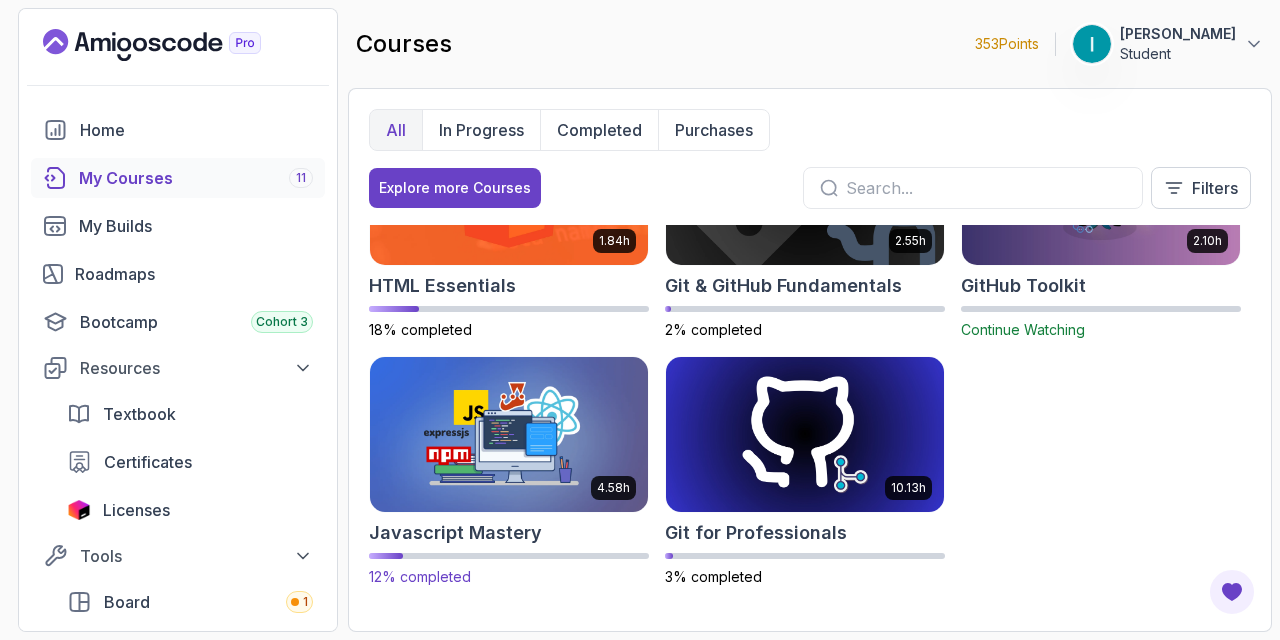 click at bounding box center (509, 434) 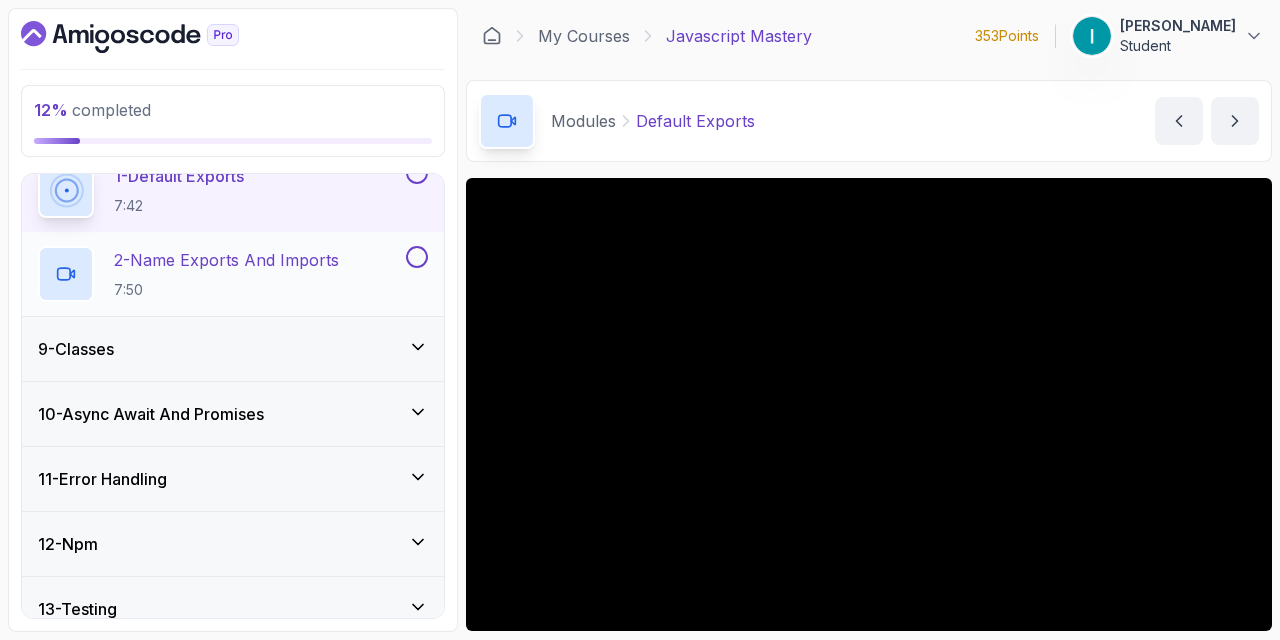 scroll, scrollTop: 634, scrollLeft: 0, axis: vertical 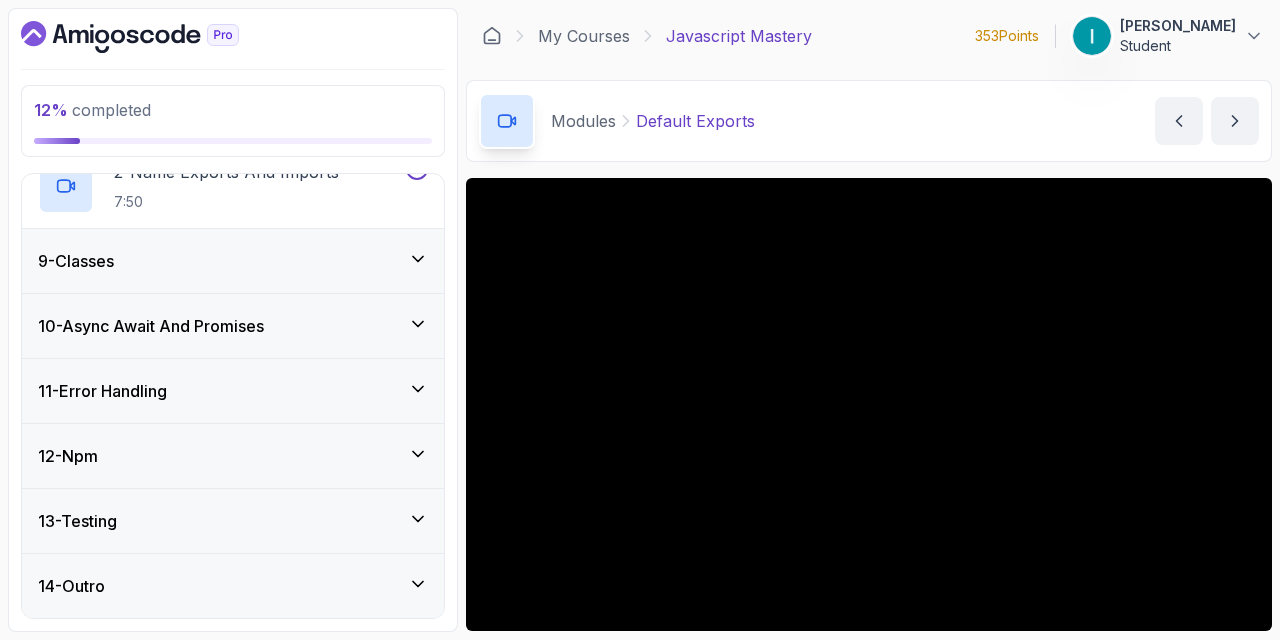 click on "10  -  Async Await And Promises" at bounding box center (151, 326) 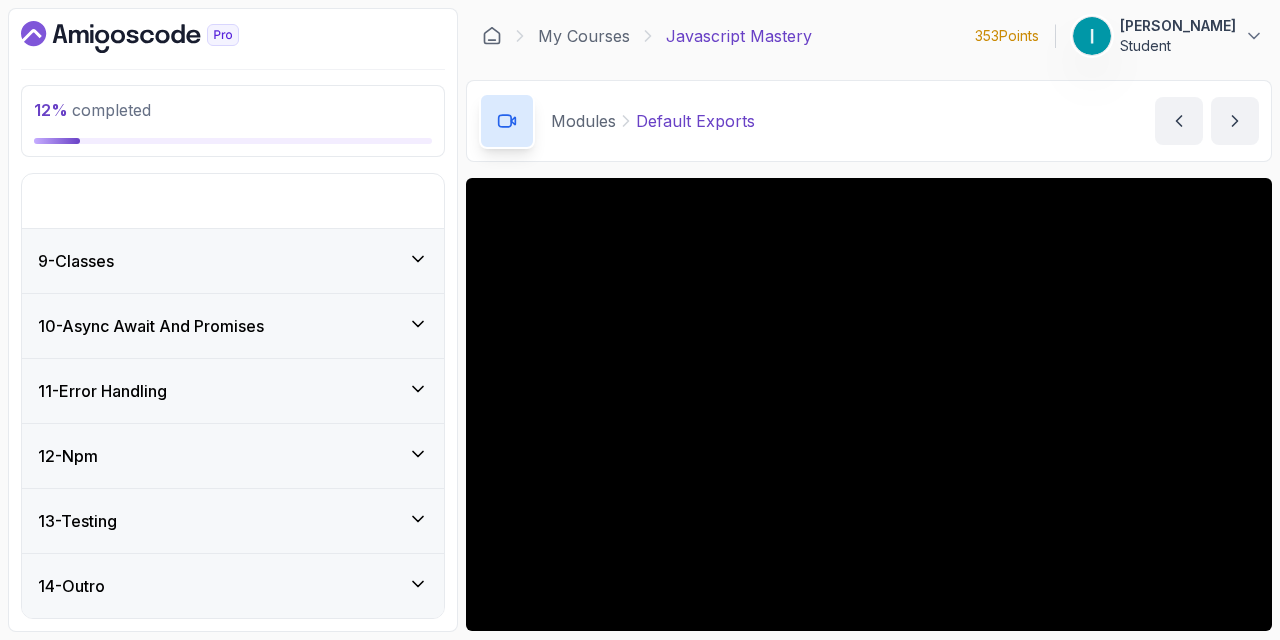 scroll, scrollTop: 466, scrollLeft: 0, axis: vertical 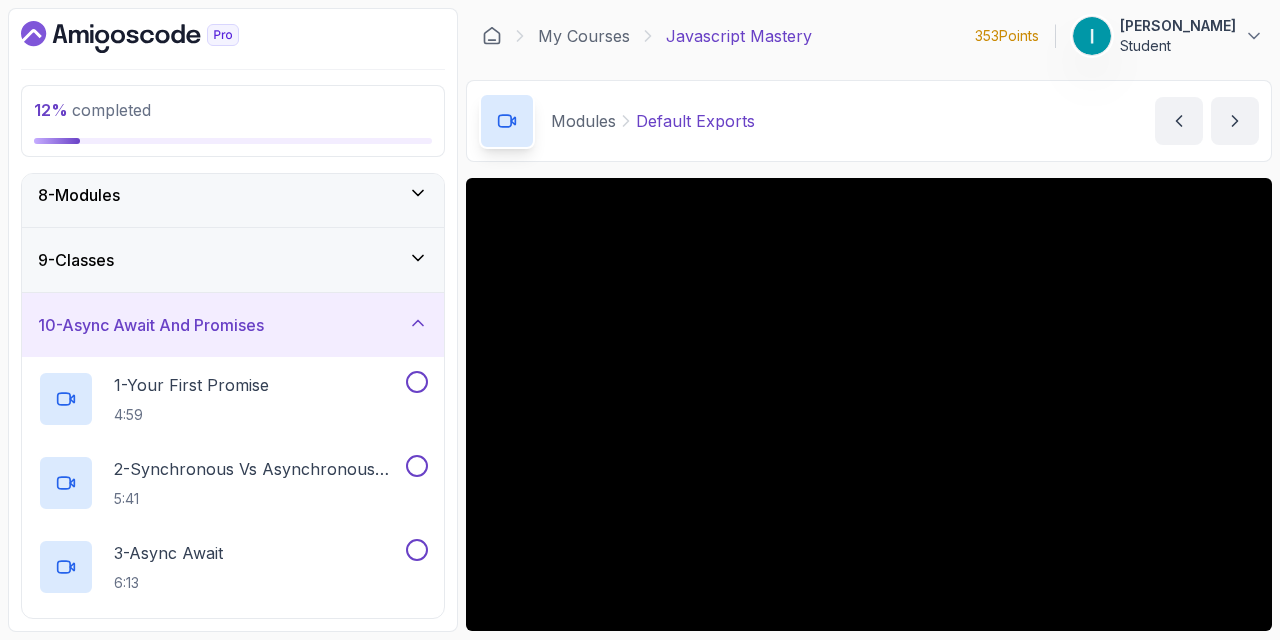 click on "10  -  Async Await And Promises" at bounding box center (151, 325) 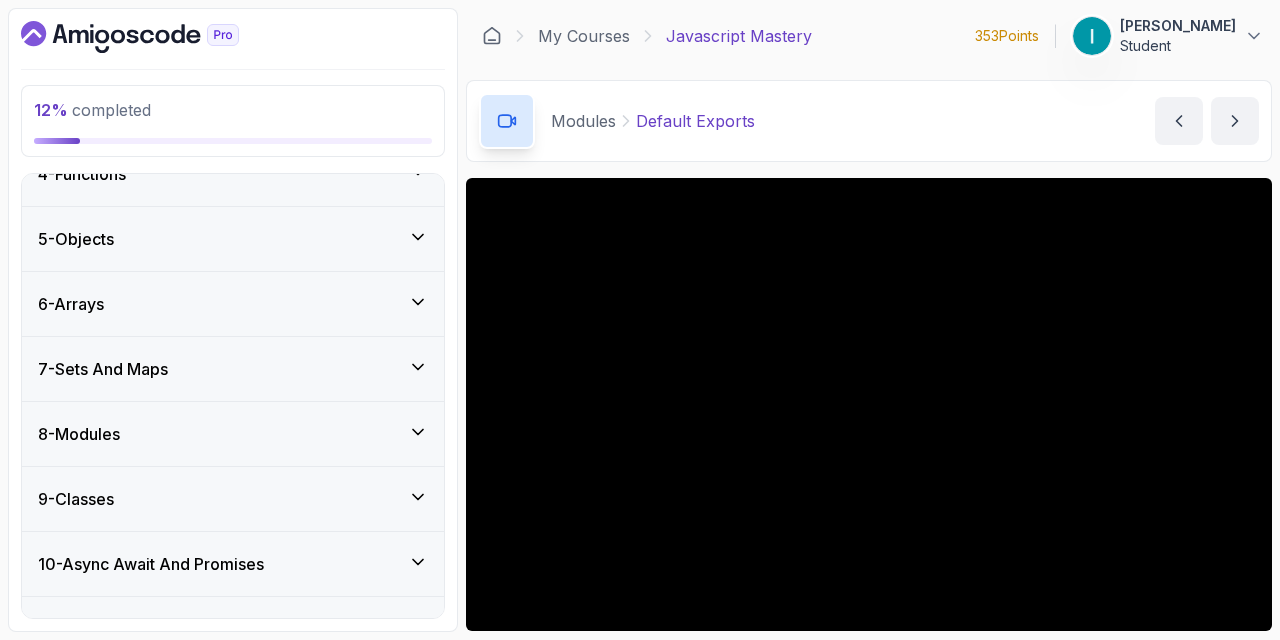 scroll, scrollTop: 221, scrollLeft: 0, axis: vertical 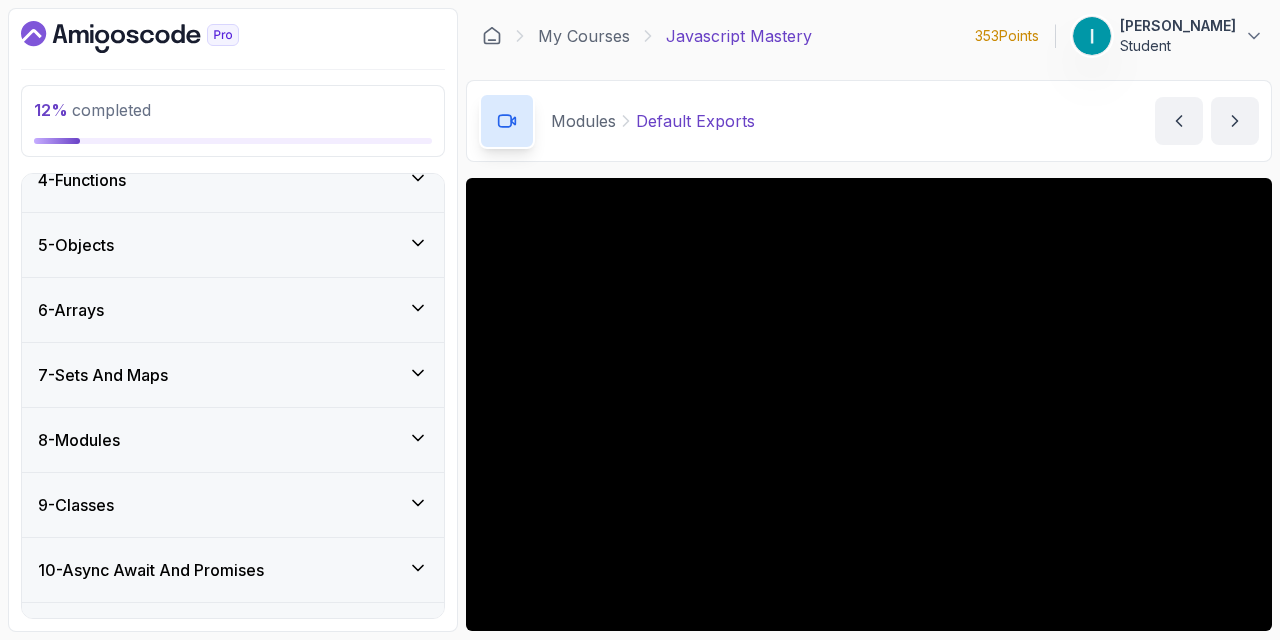 click on "7  -  Sets And Maps" at bounding box center (233, 375) 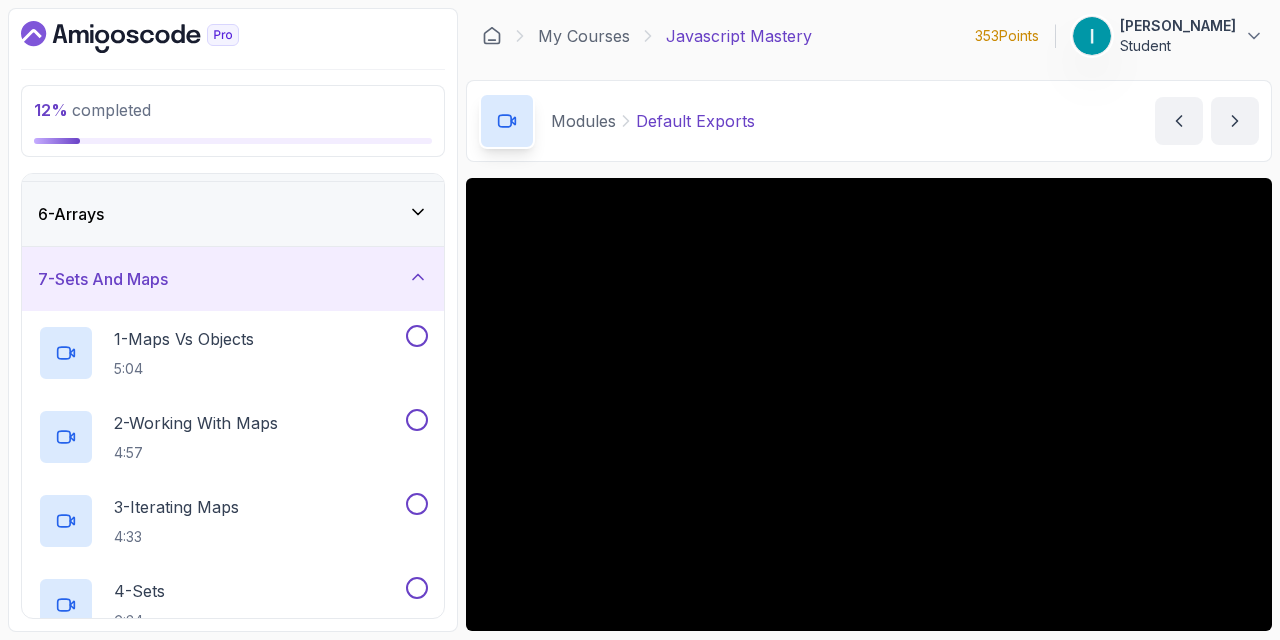 scroll, scrollTop: 289, scrollLeft: 0, axis: vertical 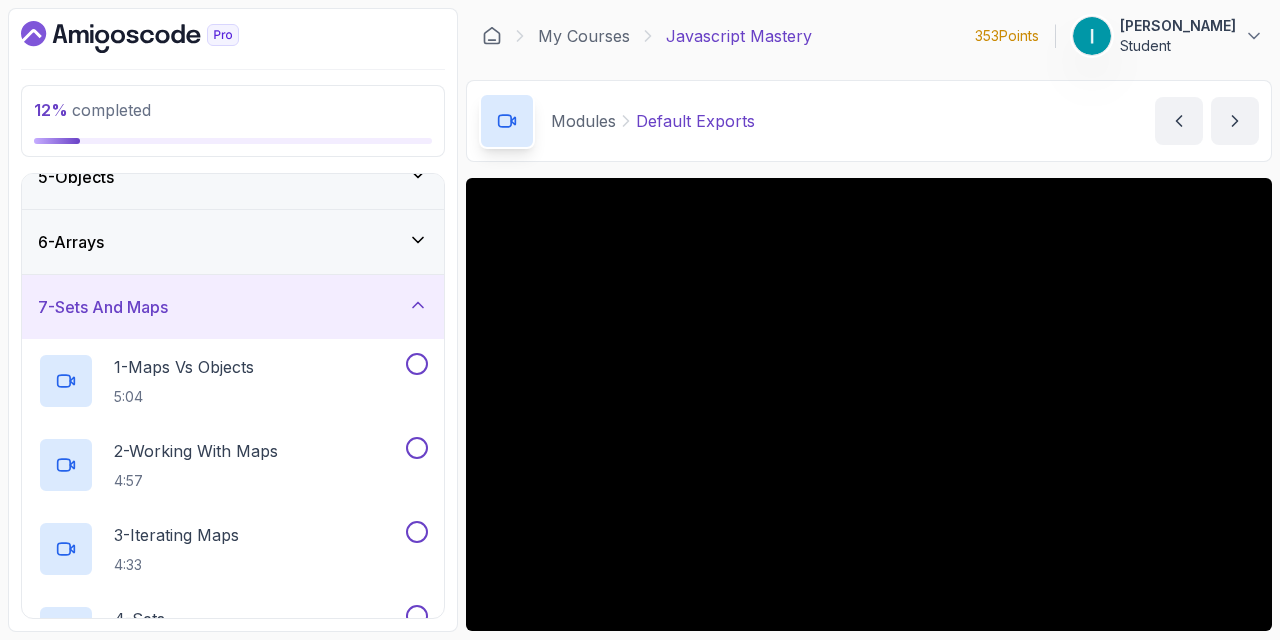 click on "7  -  Sets And Maps" at bounding box center [233, 307] 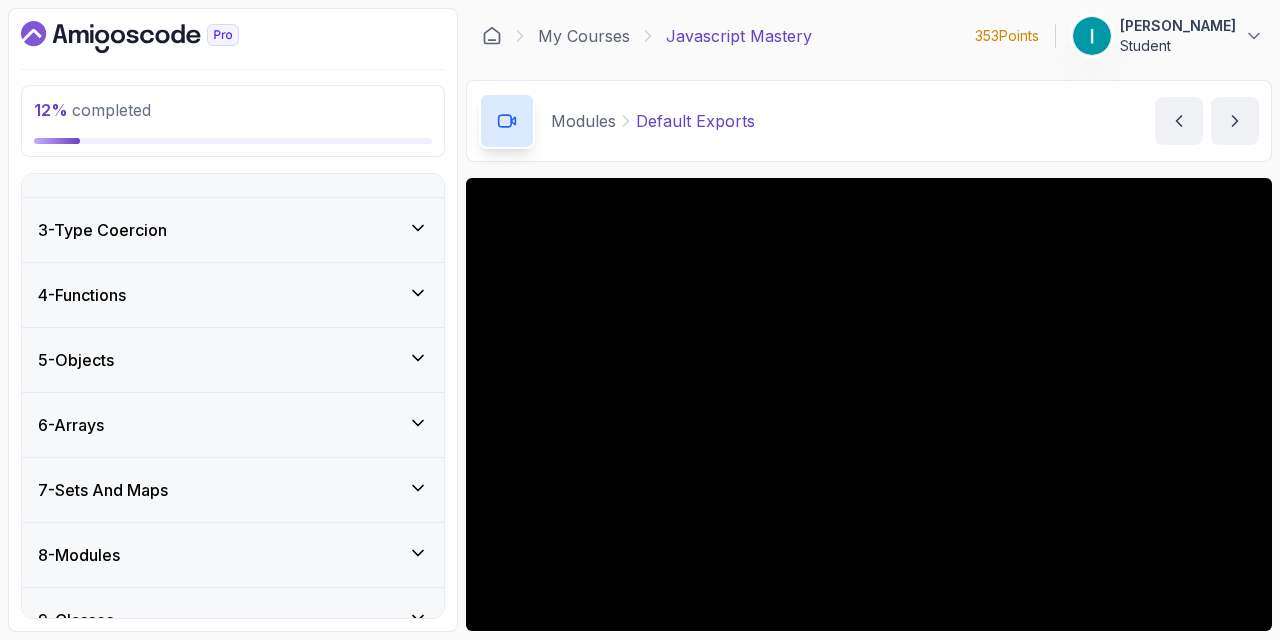 scroll, scrollTop: 104, scrollLeft: 0, axis: vertical 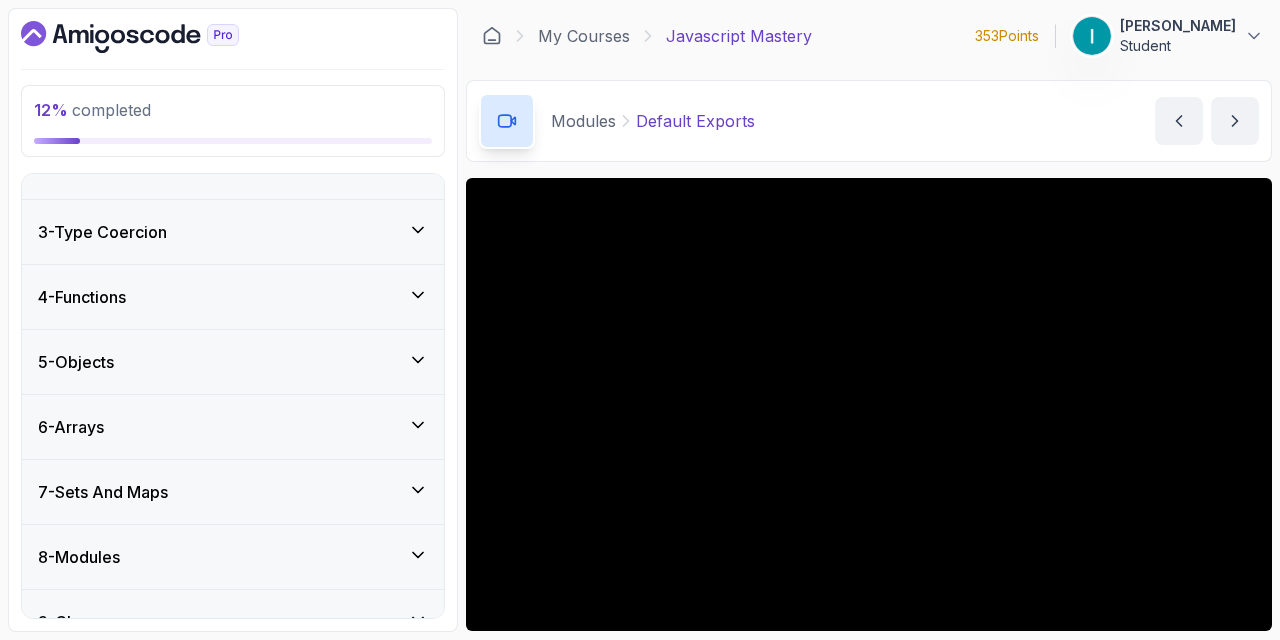 click on "5  -  Objects" at bounding box center [233, 362] 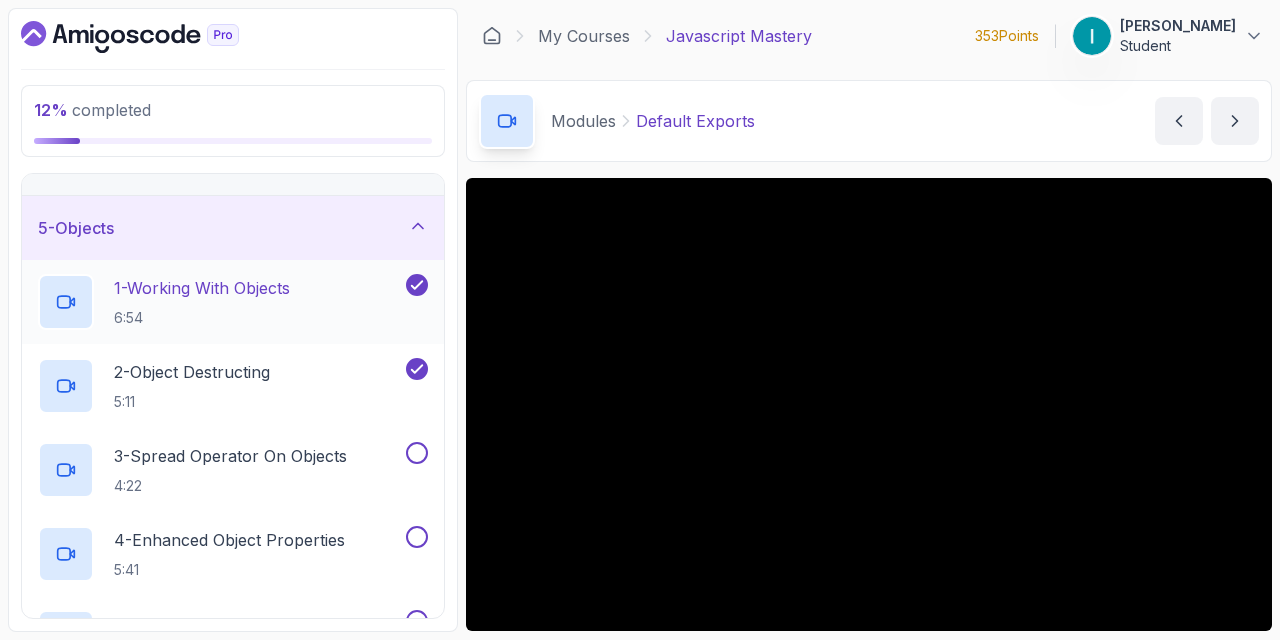 scroll, scrollTop: 238, scrollLeft: 0, axis: vertical 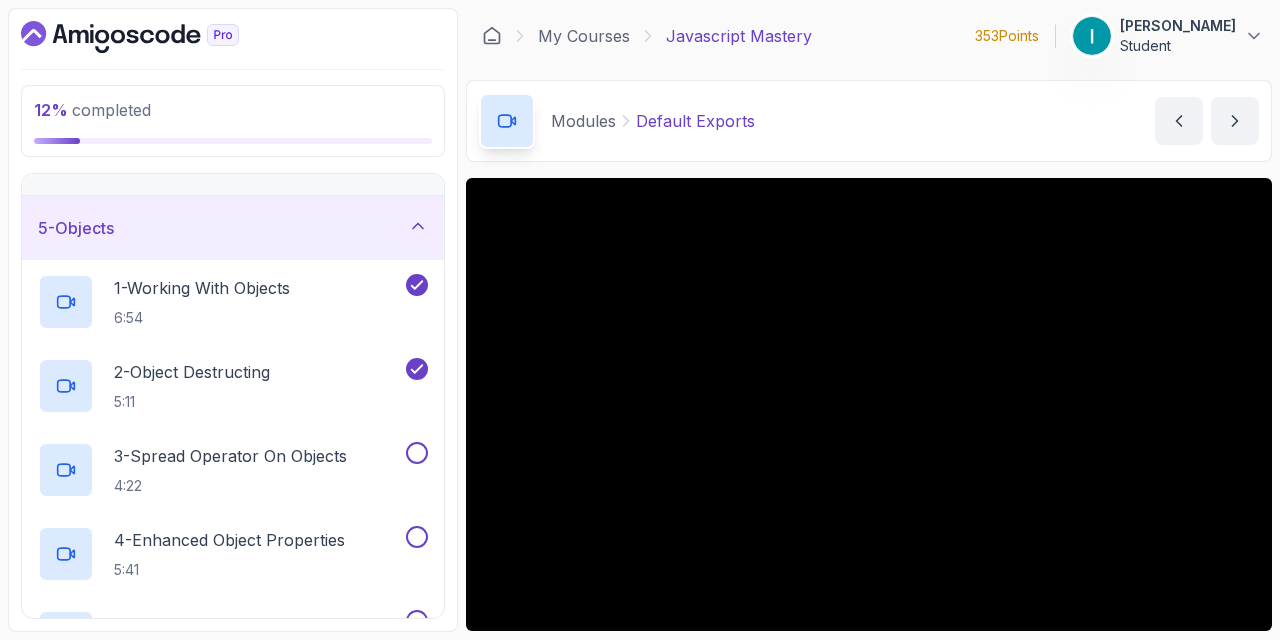 click on "5  -  Objects" at bounding box center (233, 228) 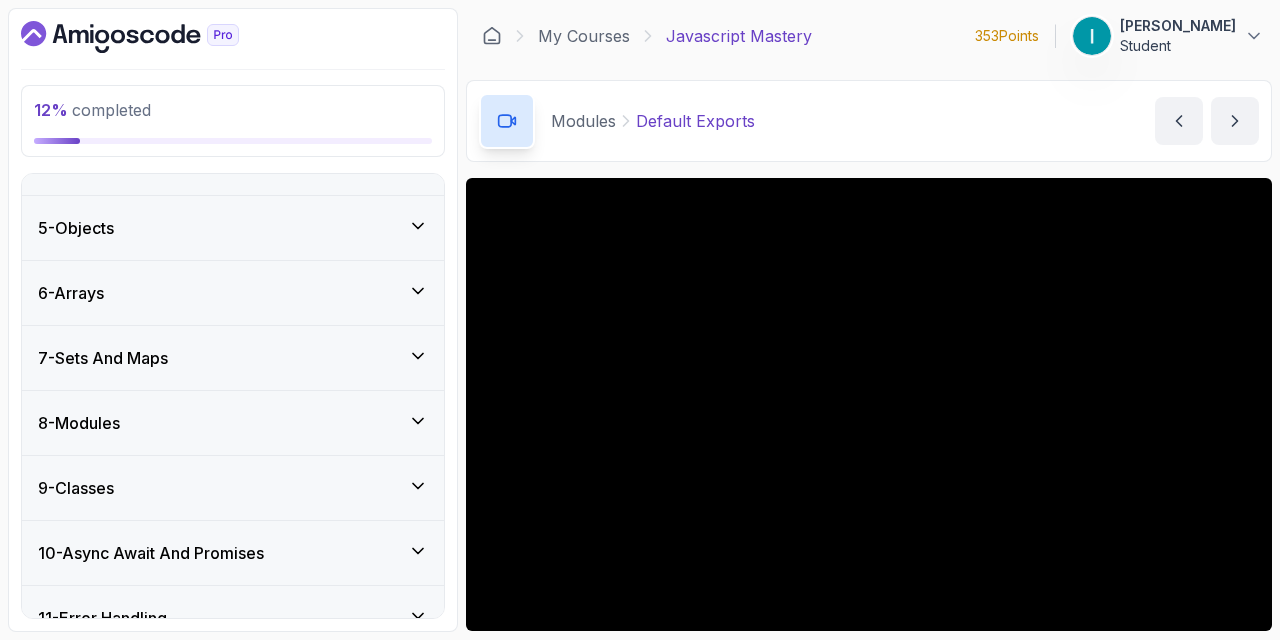 click on "6  -  Arrays" at bounding box center (233, 293) 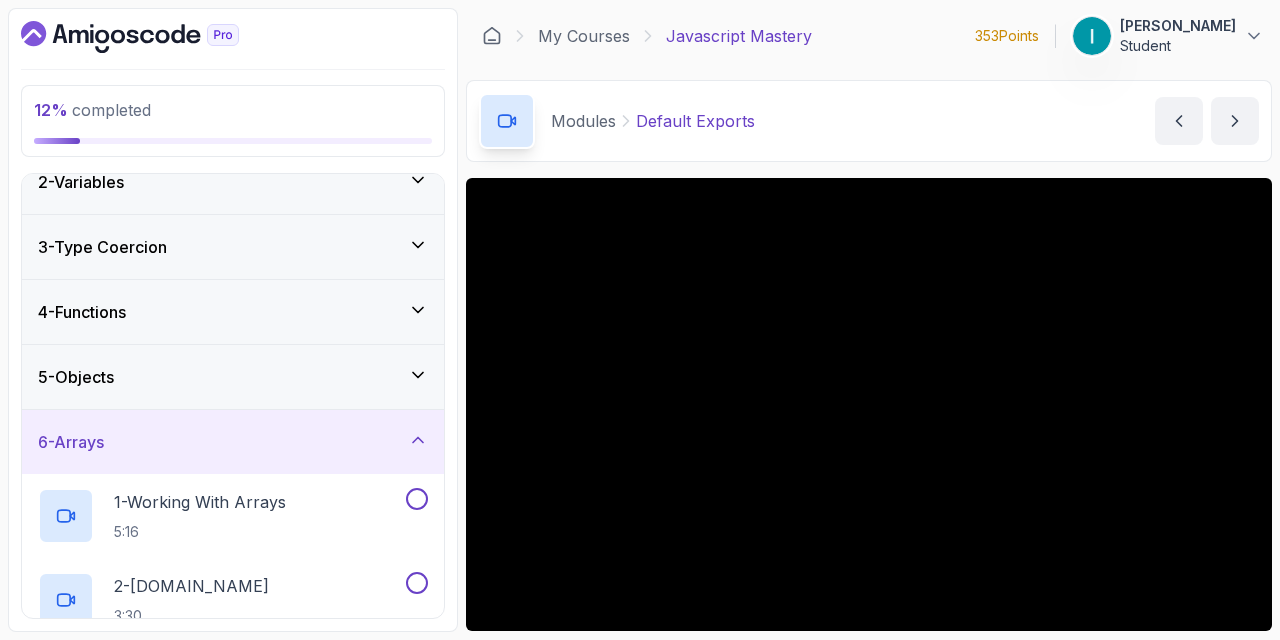 scroll, scrollTop: 0, scrollLeft: 0, axis: both 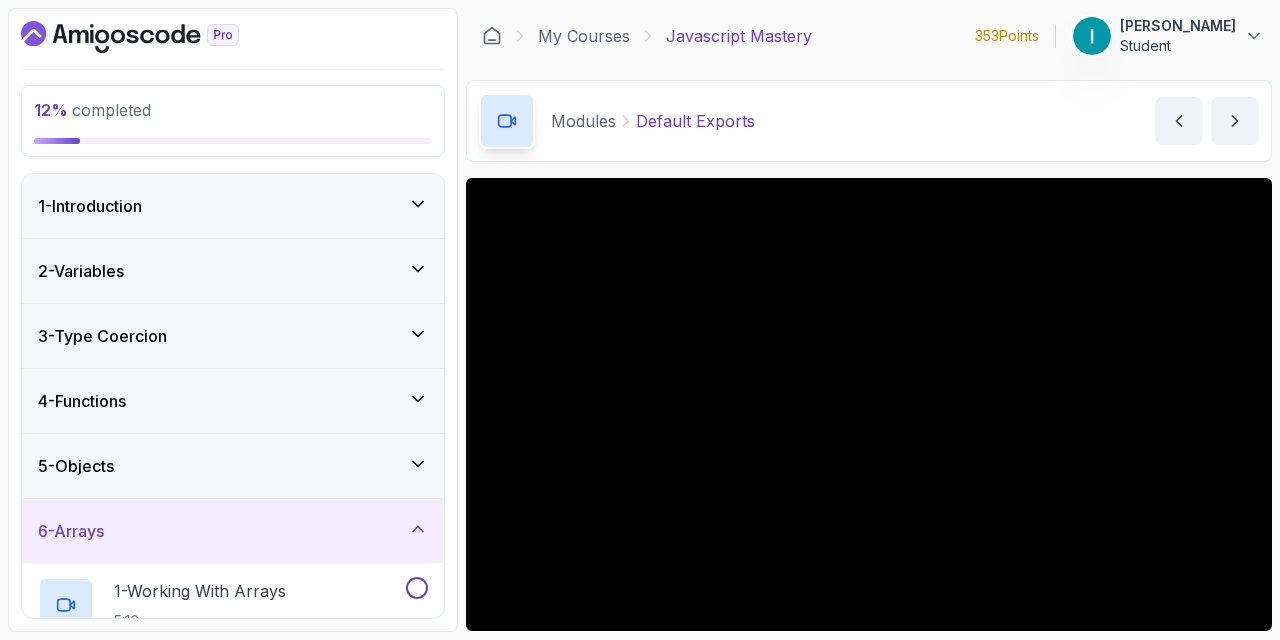 click on "3  -  Type Coercion" at bounding box center (233, 336) 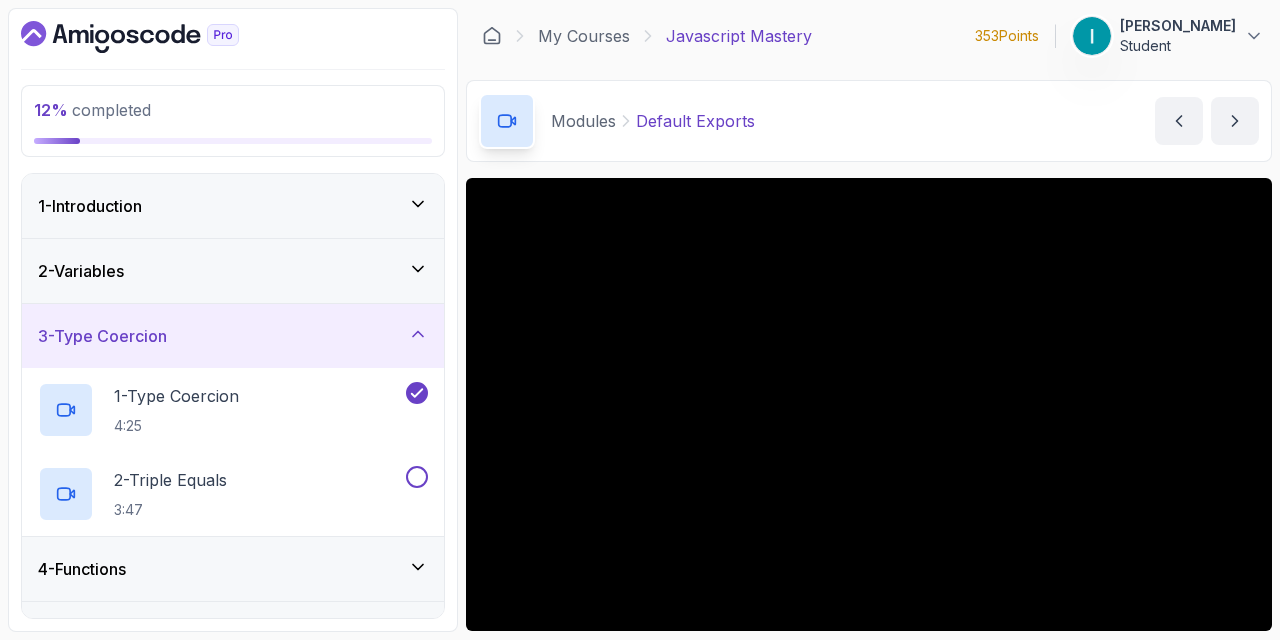 click on "3  -  Type Coercion" at bounding box center [233, 336] 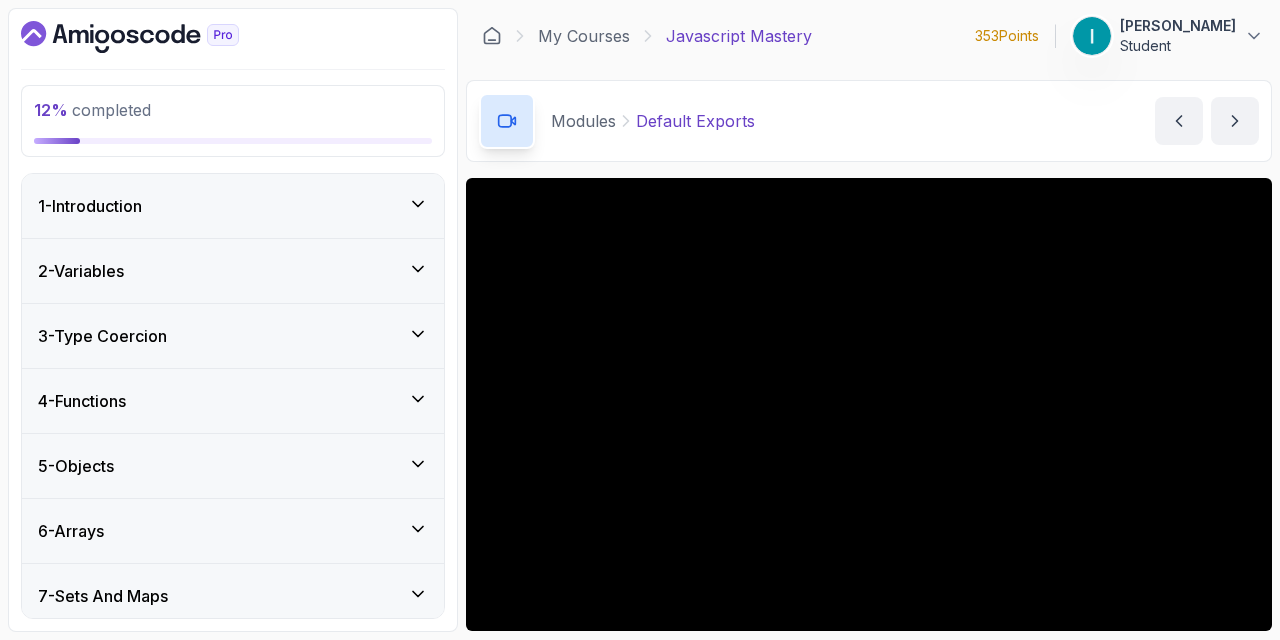 click on "4  -  Functions" at bounding box center [233, 401] 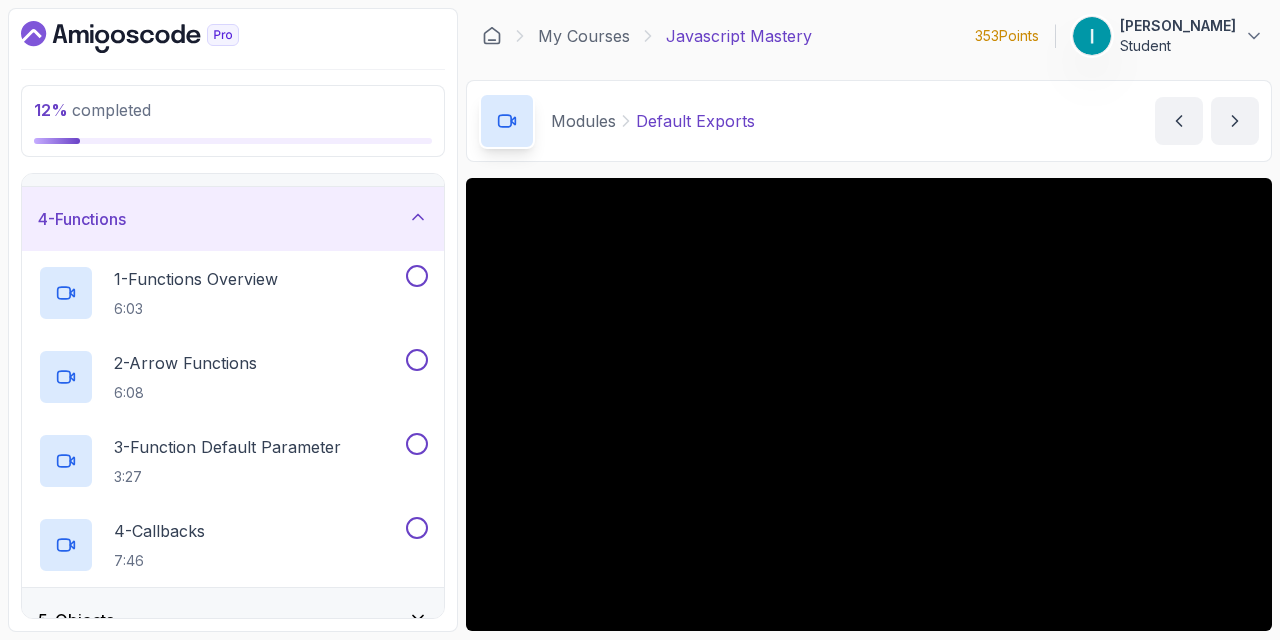 scroll, scrollTop: 180, scrollLeft: 0, axis: vertical 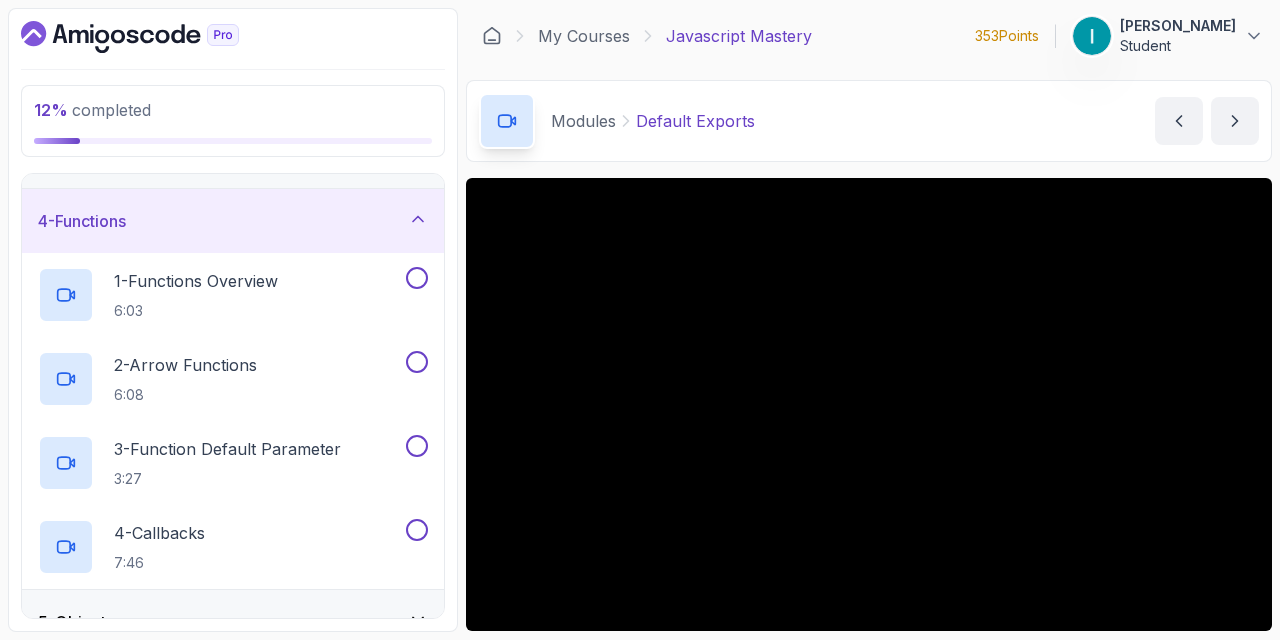 type 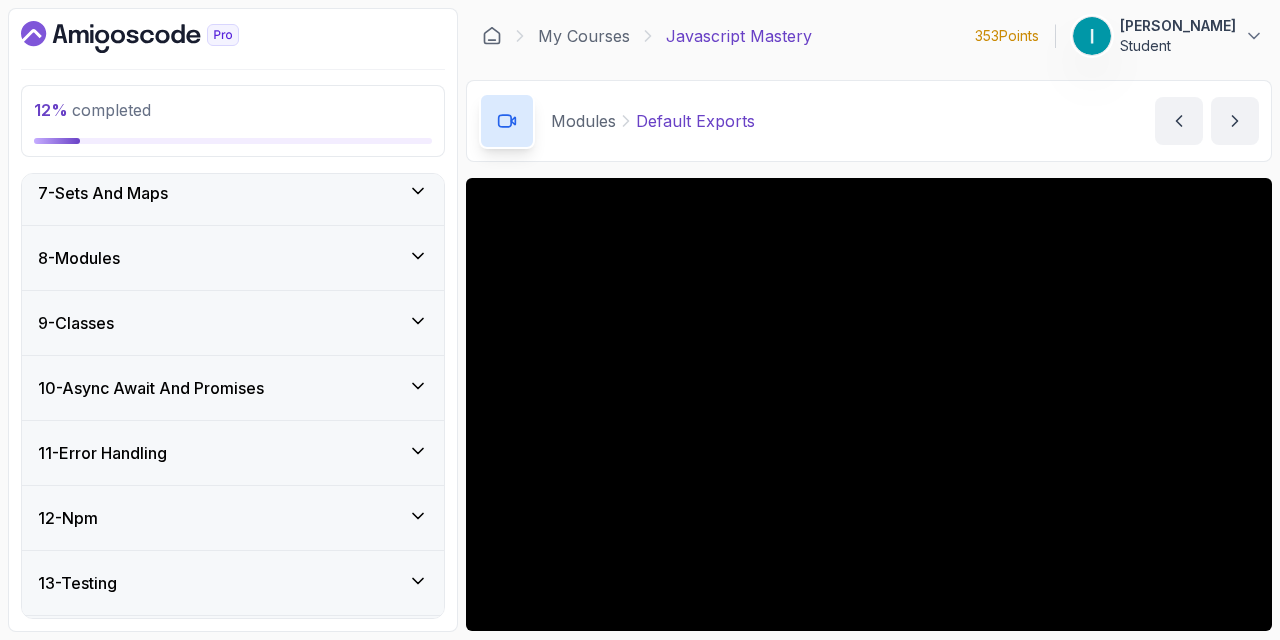 scroll, scrollTop: 466, scrollLeft: 0, axis: vertical 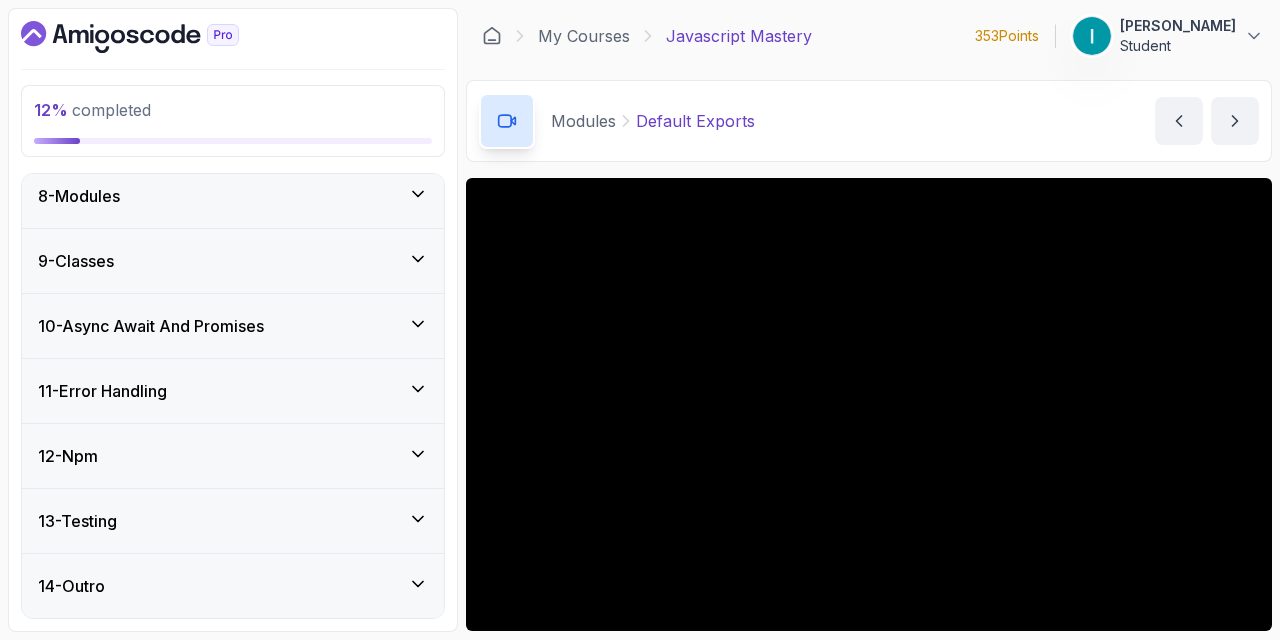 click on "13  -  Testing" at bounding box center [233, 521] 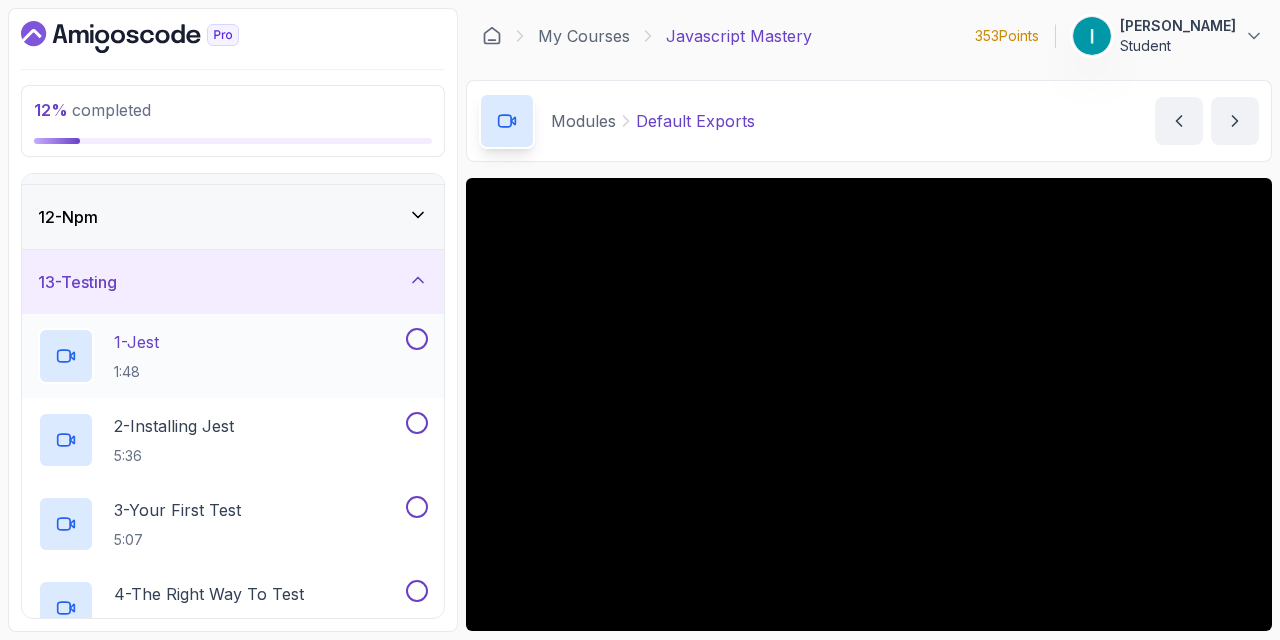 scroll, scrollTop: 614, scrollLeft: 0, axis: vertical 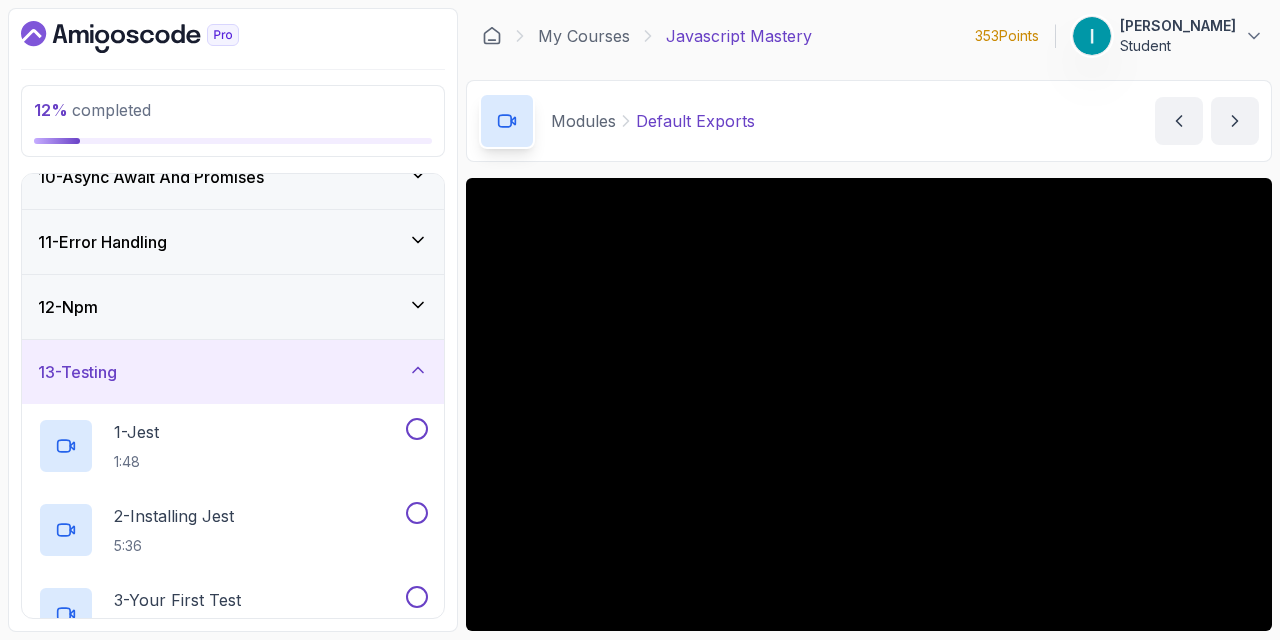click on "13  -  Testing" at bounding box center [233, 372] 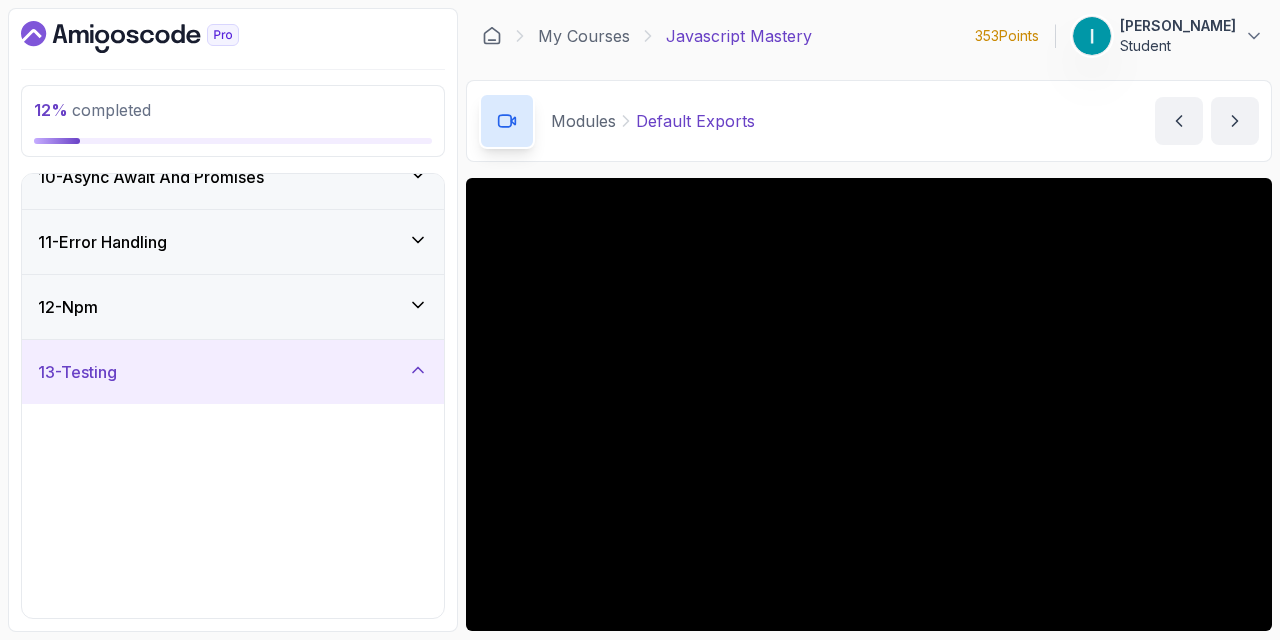 scroll, scrollTop: 466, scrollLeft: 0, axis: vertical 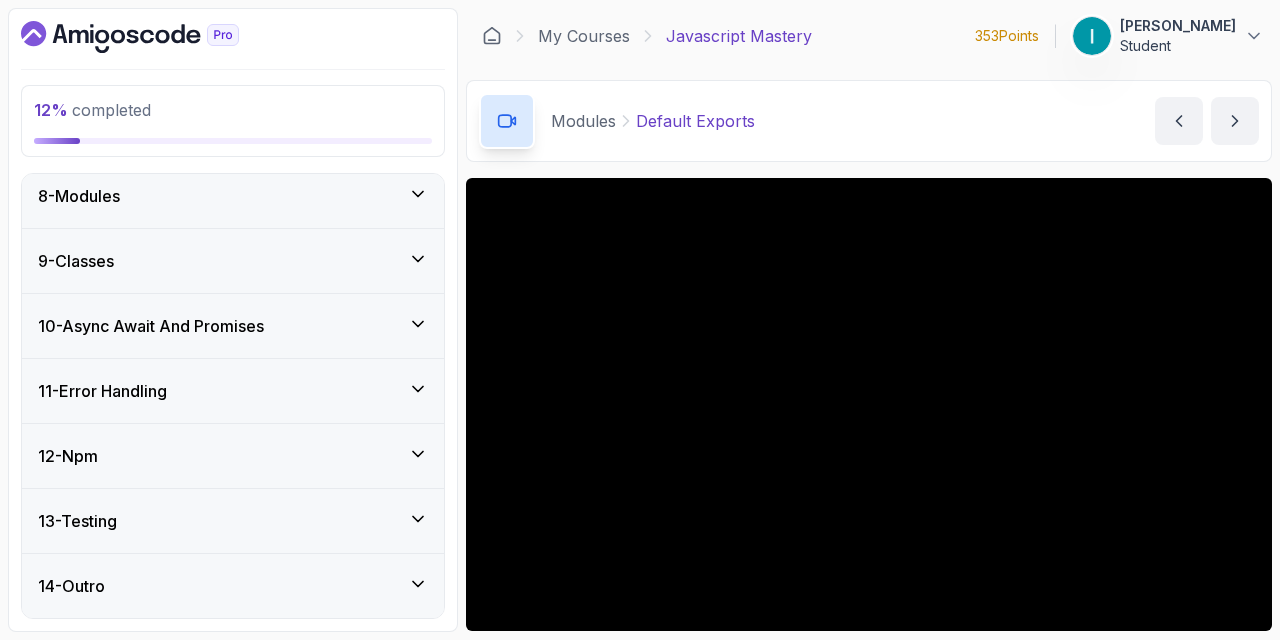 click on "12  -  Npm" at bounding box center (233, 456) 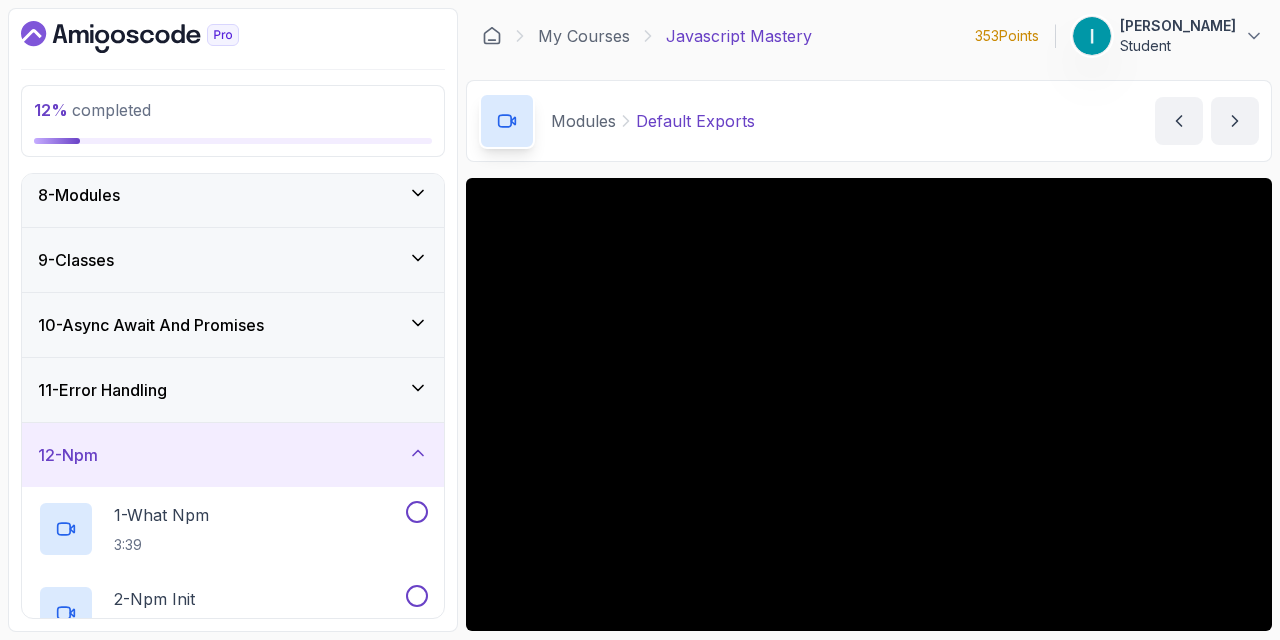 click on "12  -  Npm" at bounding box center [233, 455] 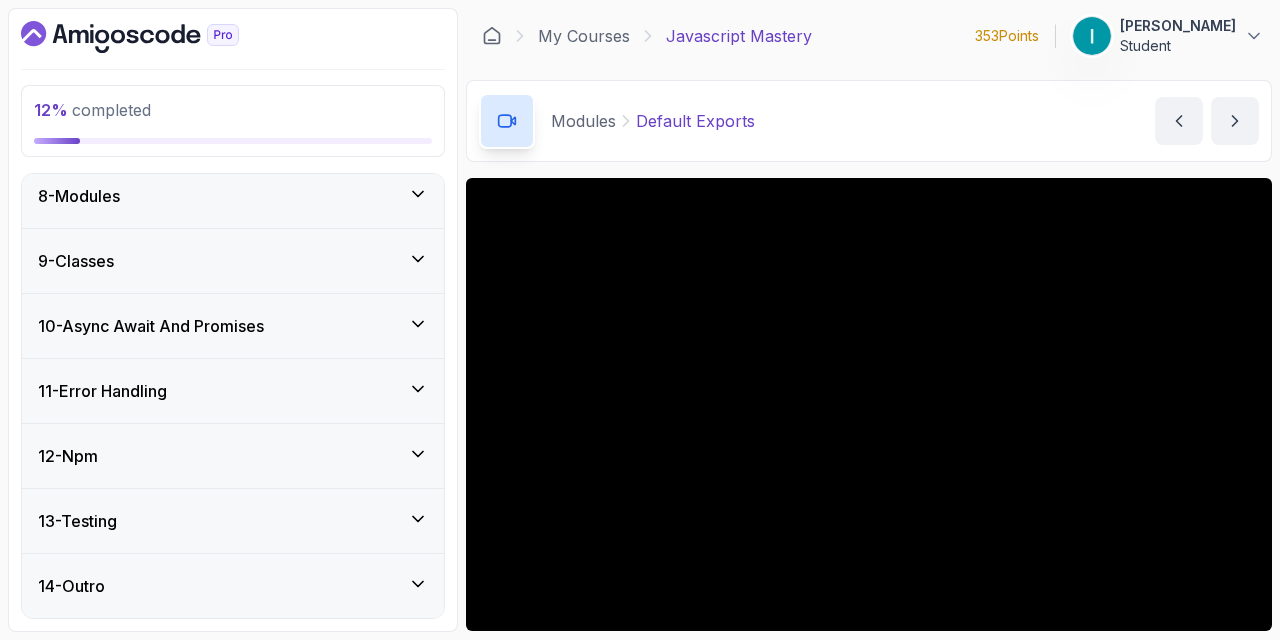 click on "11  -  Error Handling" at bounding box center (233, 391) 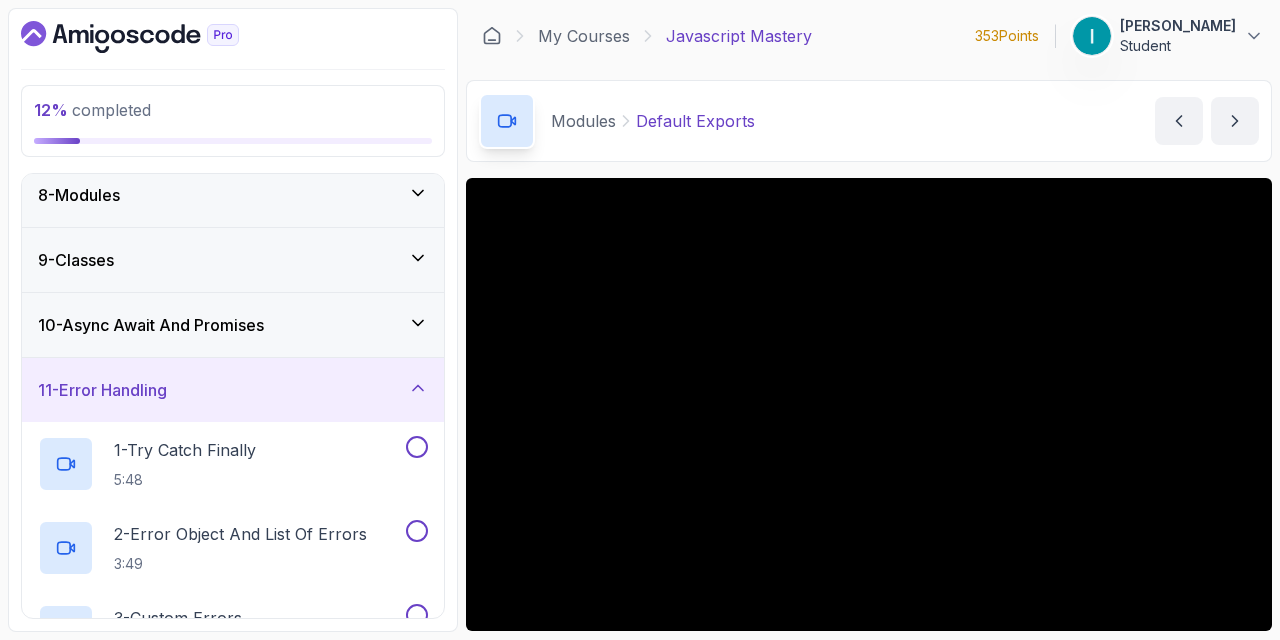 click on "11  -  Error Handling" at bounding box center (233, 390) 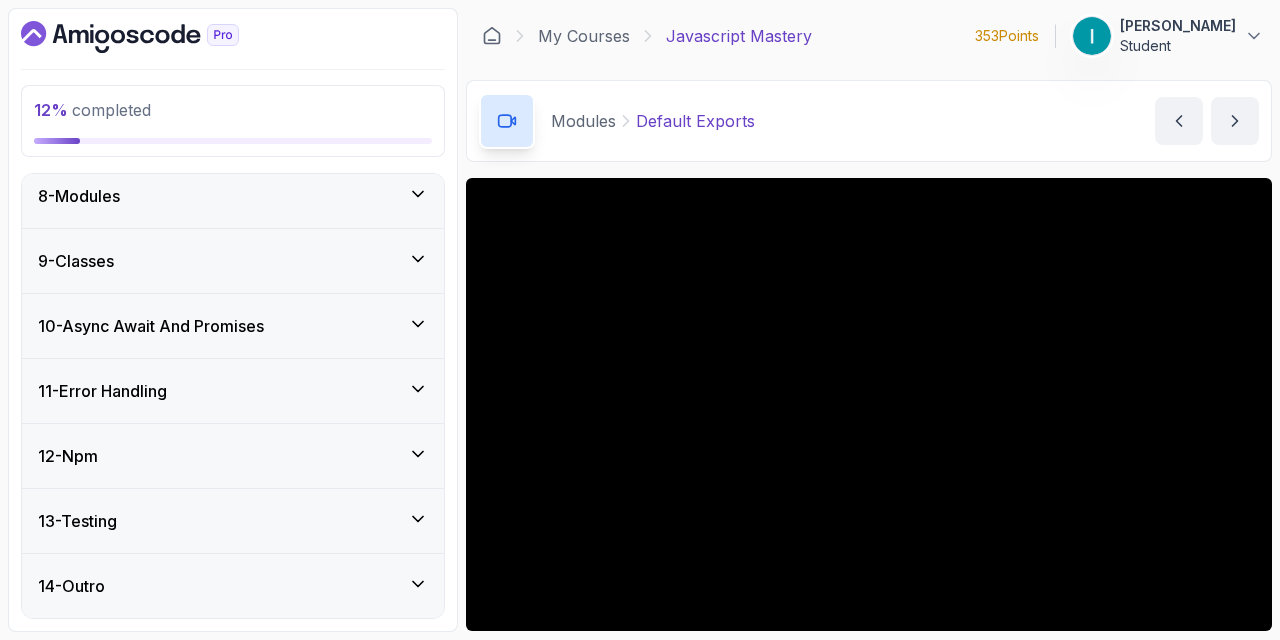 click on "10  -  Async Await And Promises" at bounding box center [233, 326] 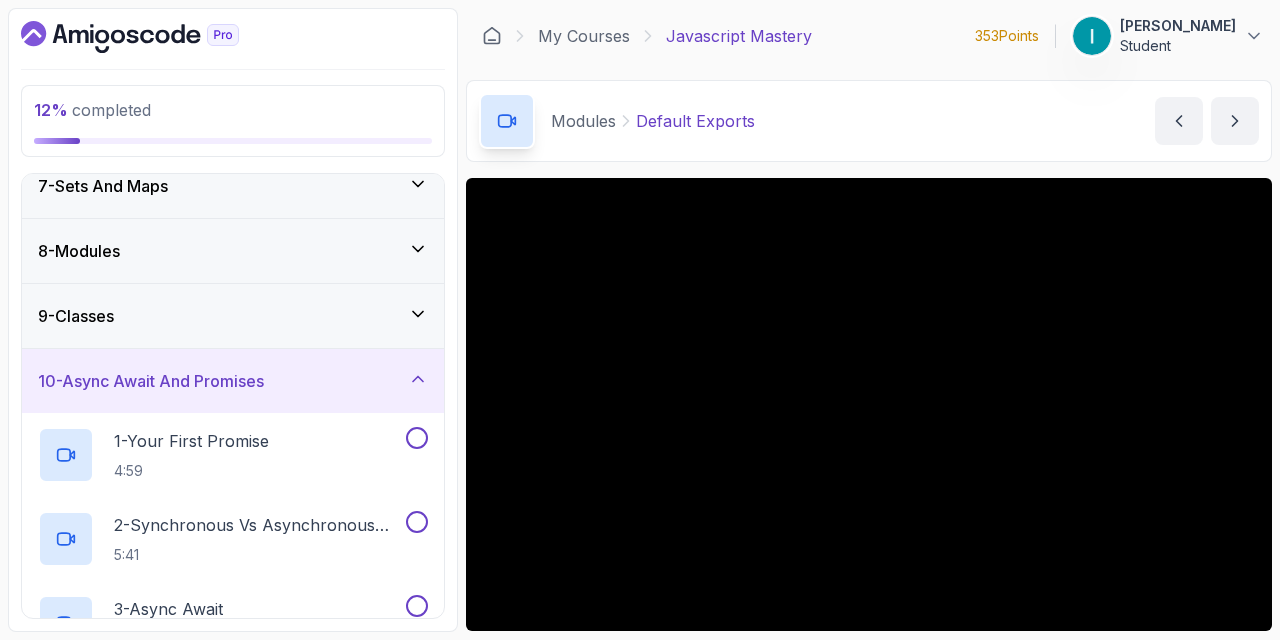 scroll, scrollTop: 406, scrollLeft: 0, axis: vertical 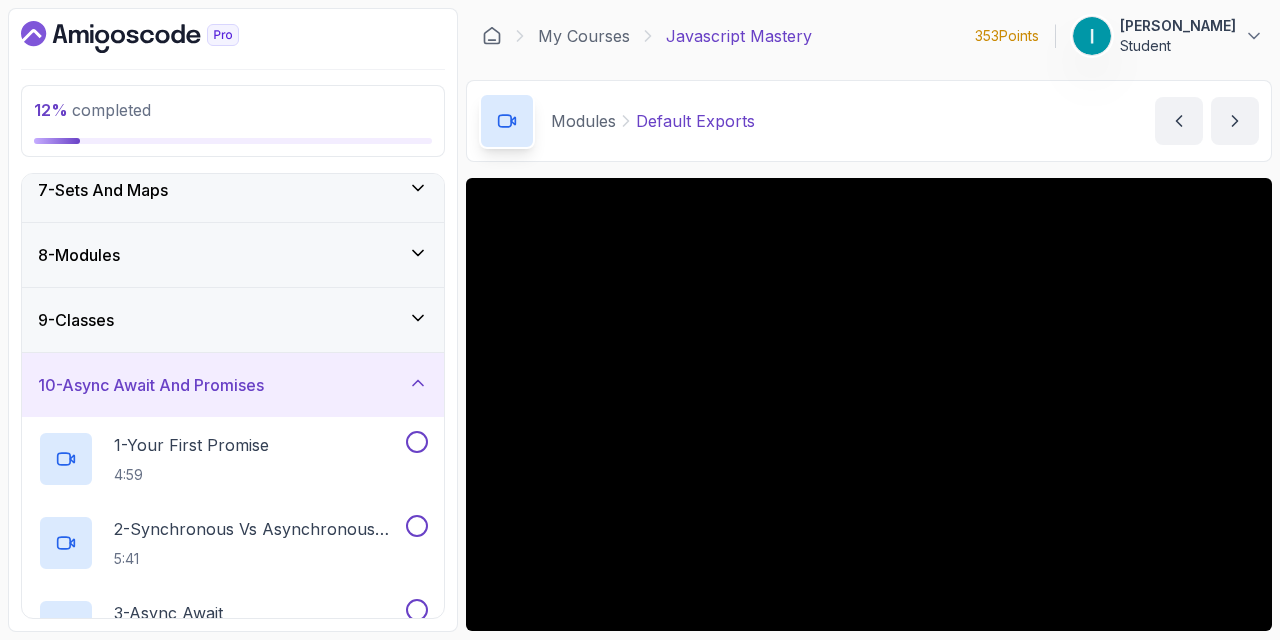 click on "10  -  Async Await And Promises" at bounding box center [233, 385] 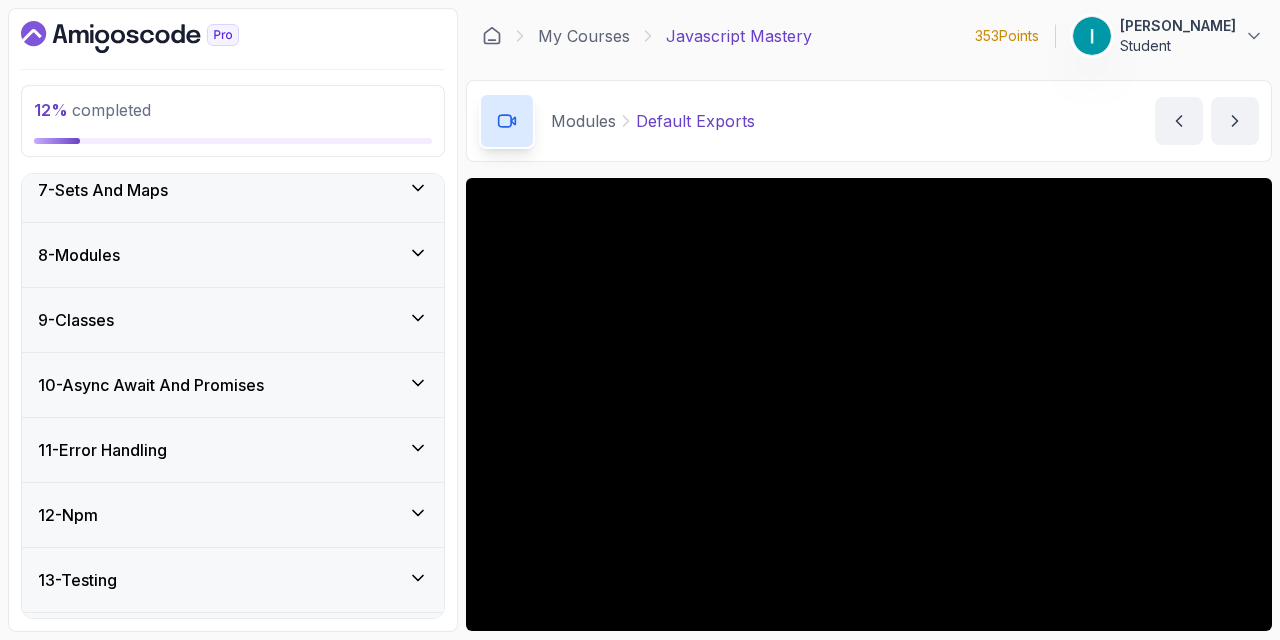 click on "9  -  Classes" at bounding box center (233, 320) 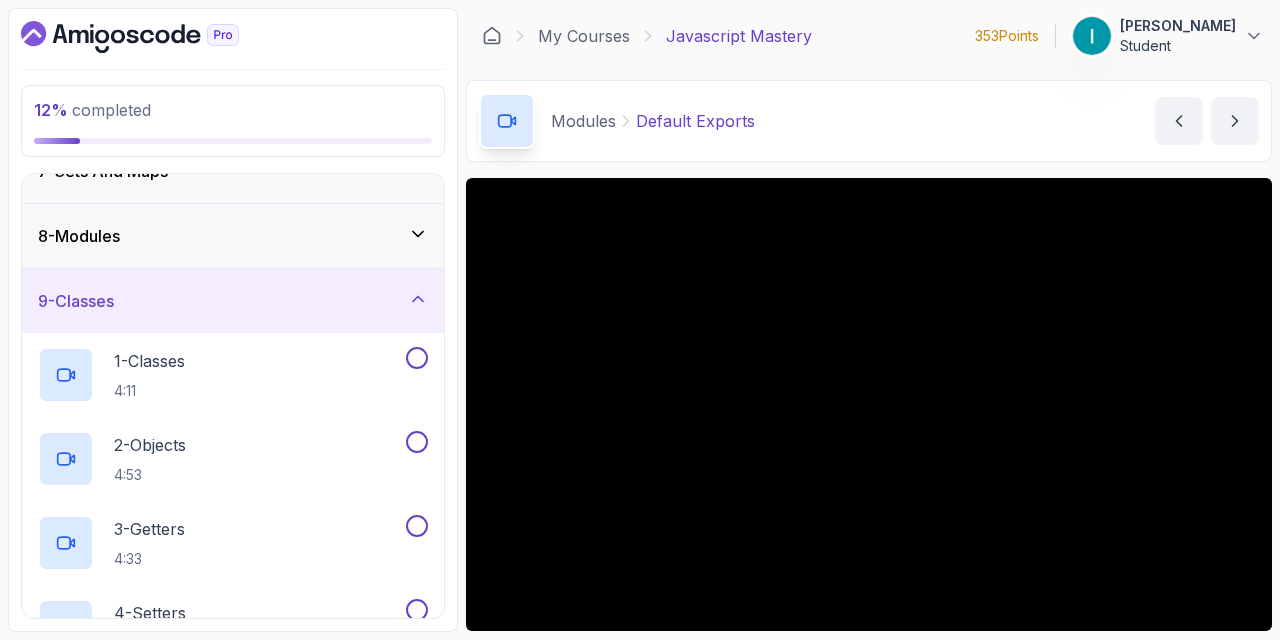 scroll, scrollTop: 424, scrollLeft: 0, axis: vertical 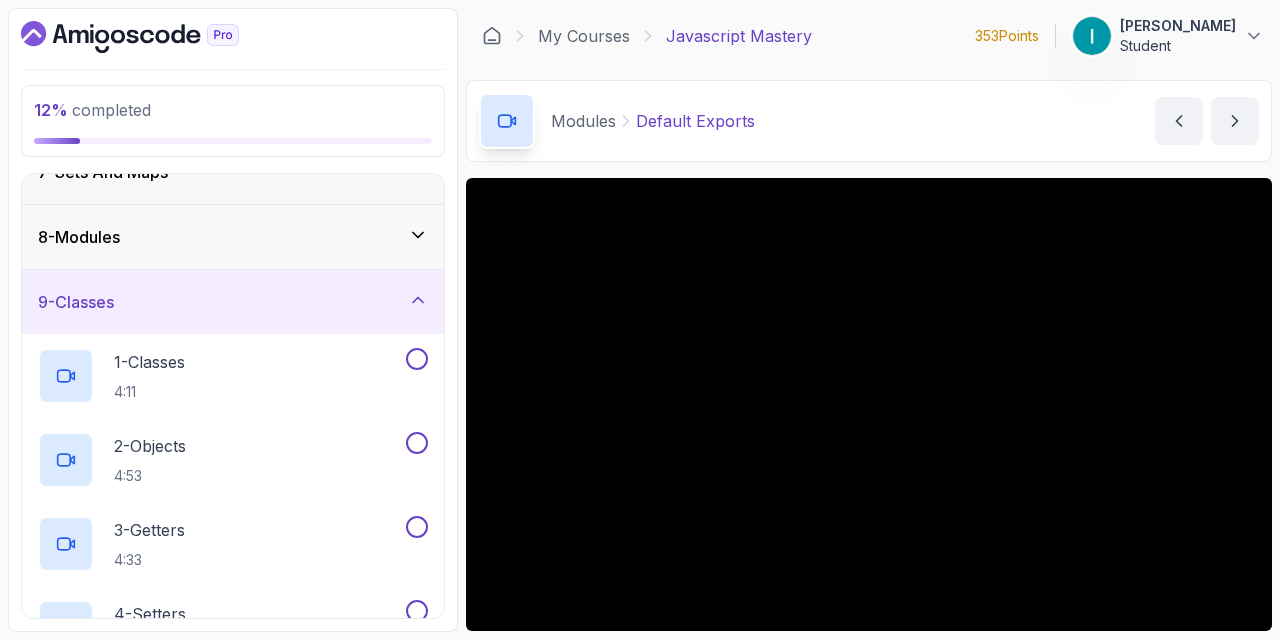 click on "9  -  Classes" at bounding box center [233, 302] 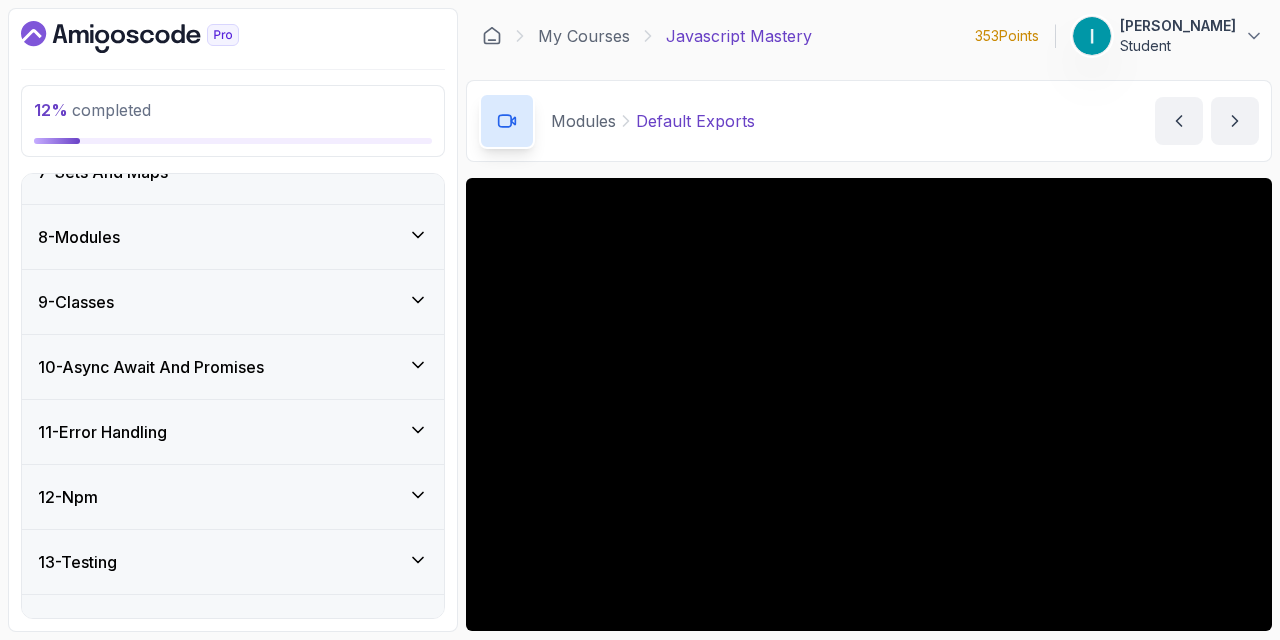 scroll, scrollTop: 361, scrollLeft: 0, axis: vertical 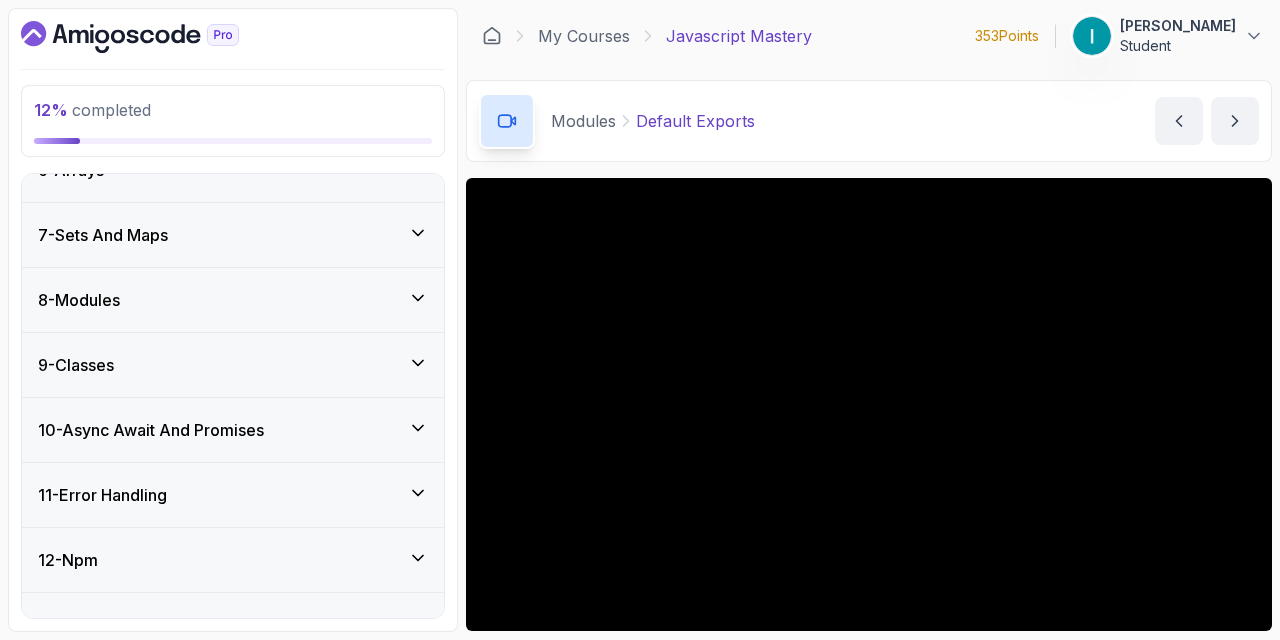 click on "8  -  Modules" at bounding box center (233, 300) 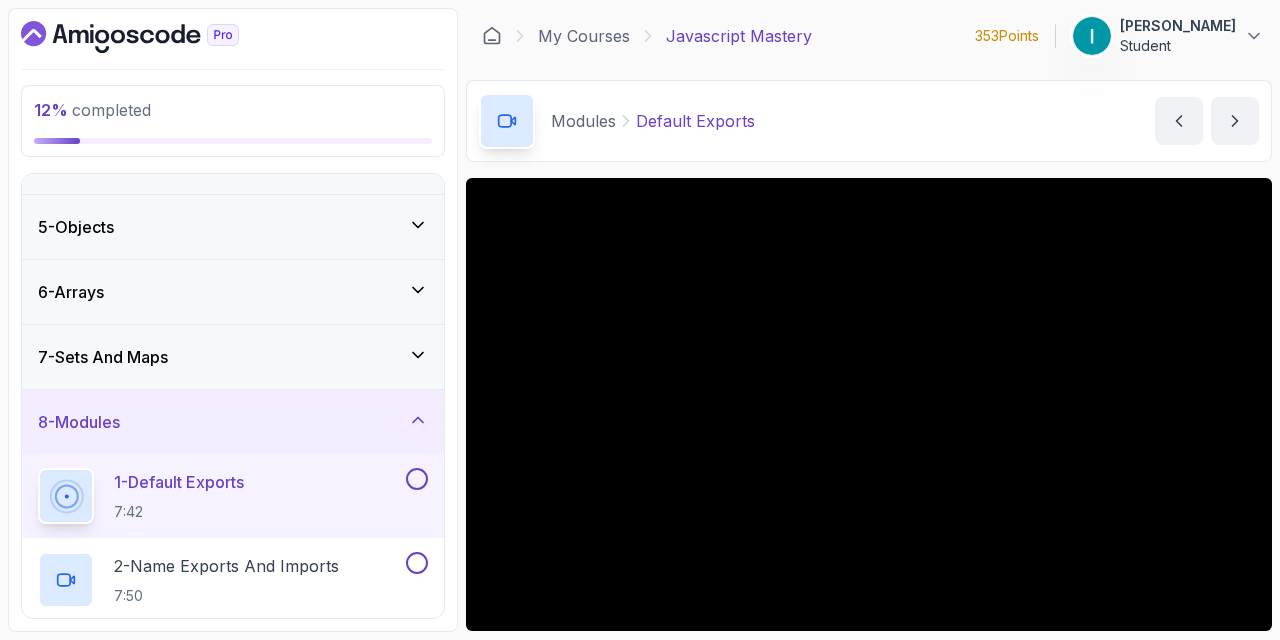 scroll, scrollTop: 238, scrollLeft: 0, axis: vertical 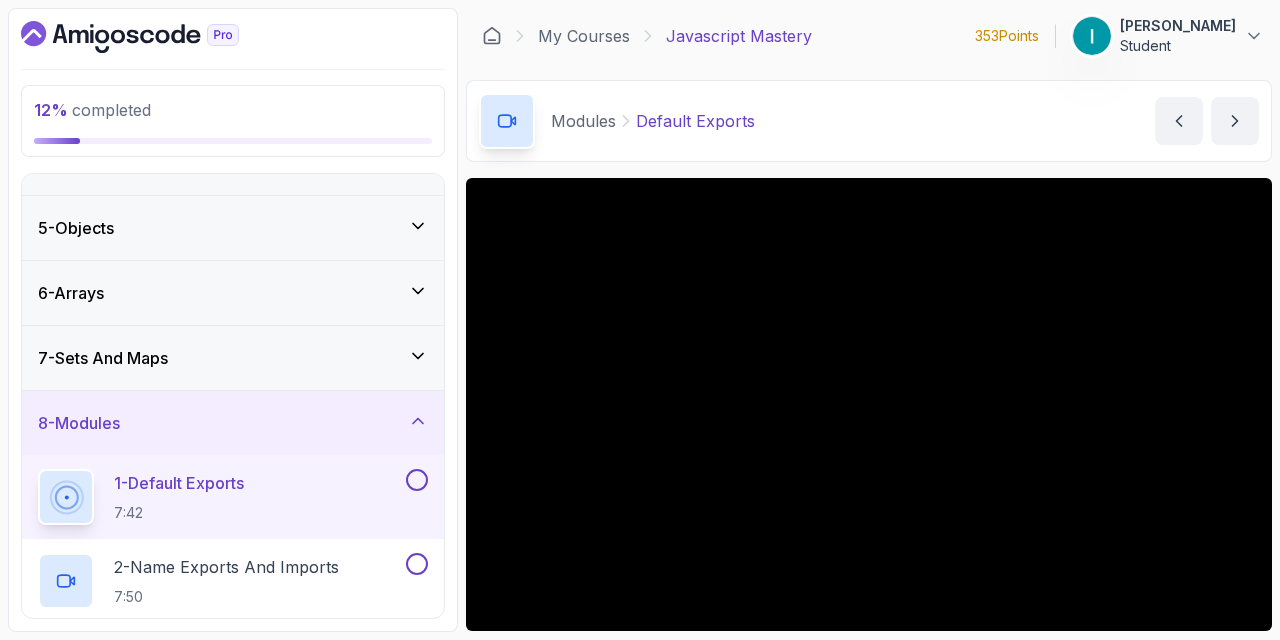 click on "8  -  Modules" at bounding box center (233, 423) 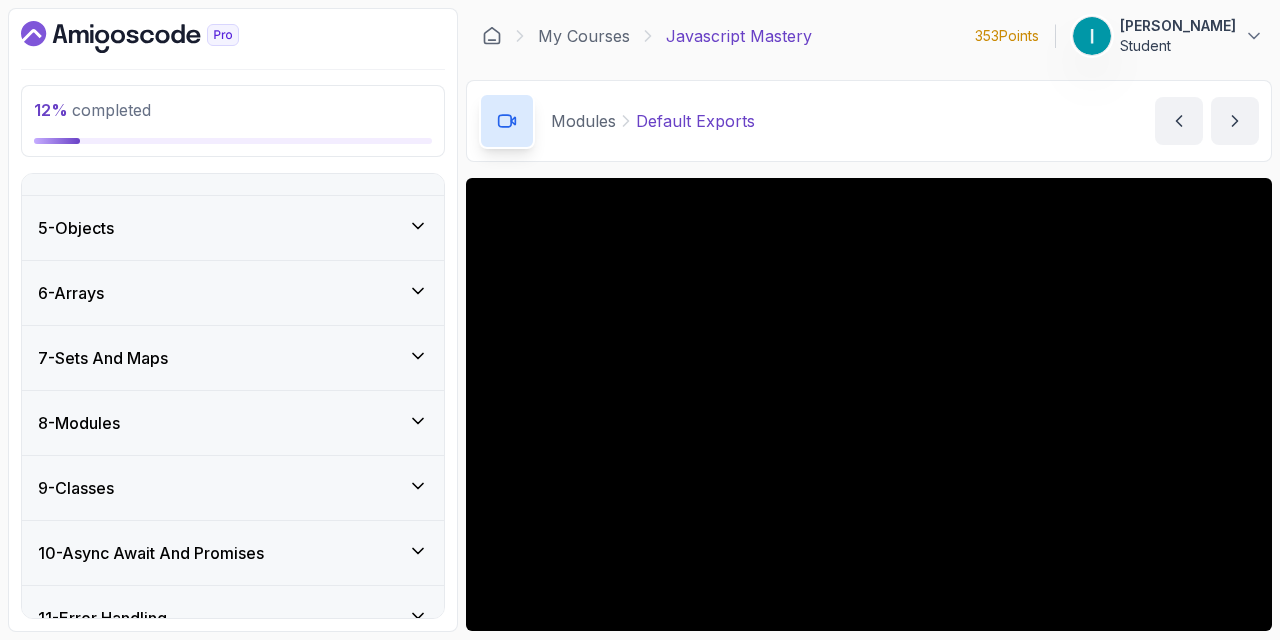 scroll, scrollTop: 0, scrollLeft: 0, axis: both 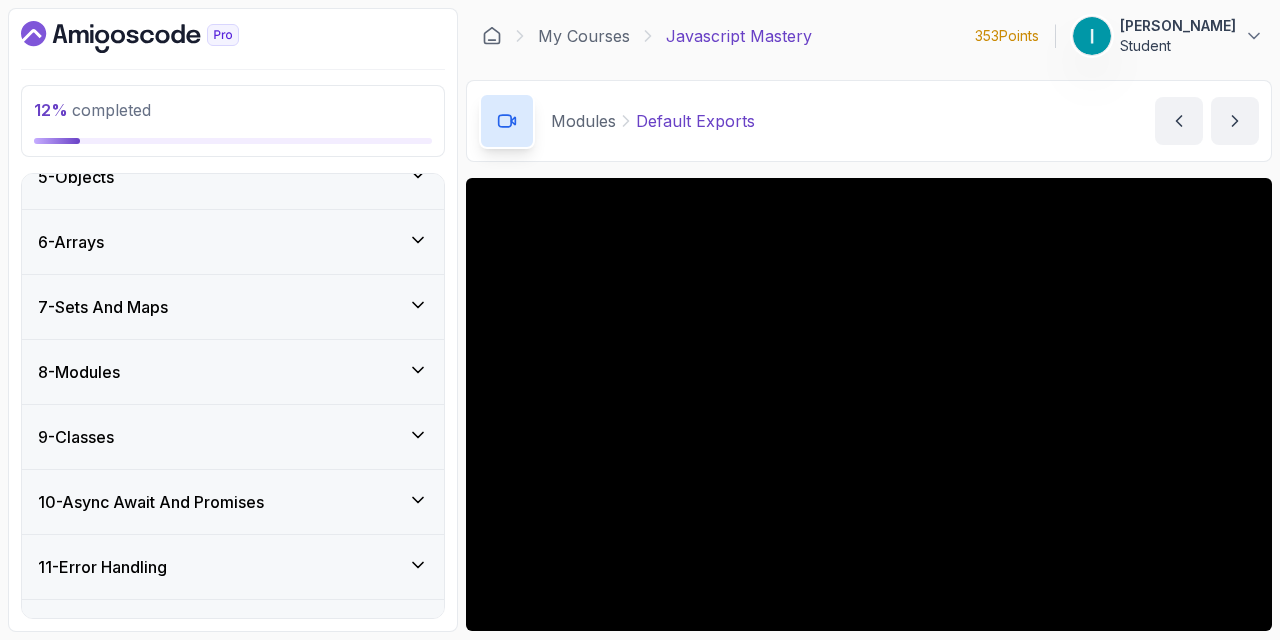 click on "7  -  Sets And Maps" at bounding box center (233, 307) 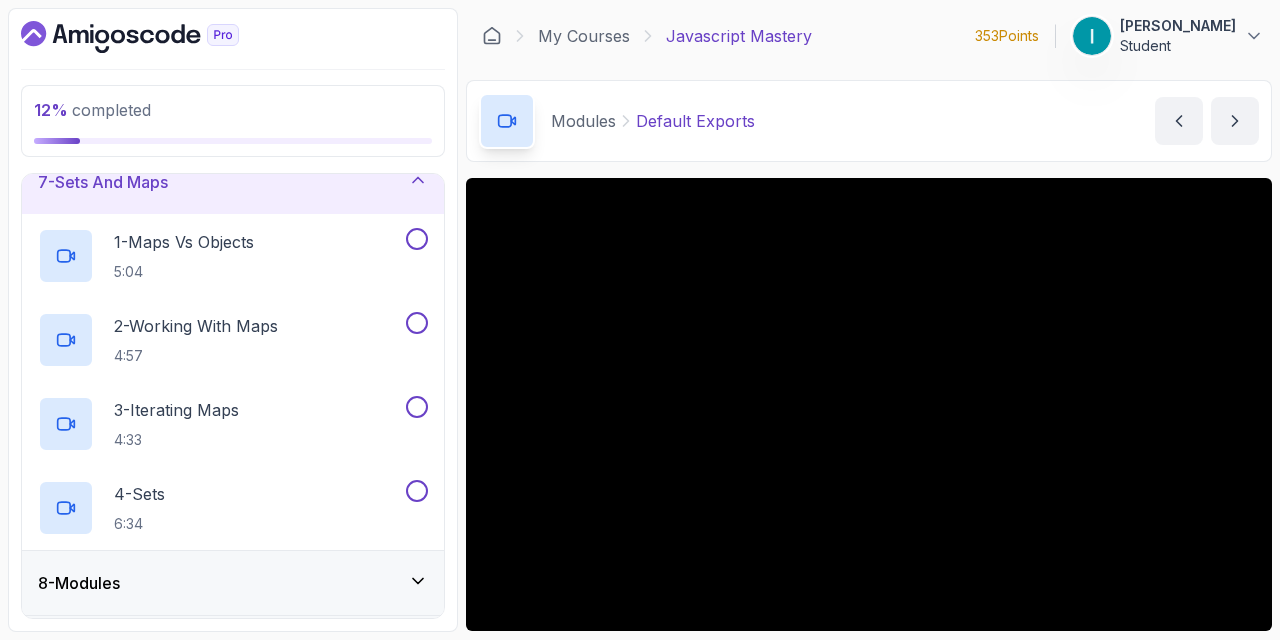 scroll, scrollTop: 312, scrollLeft: 0, axis: vertical 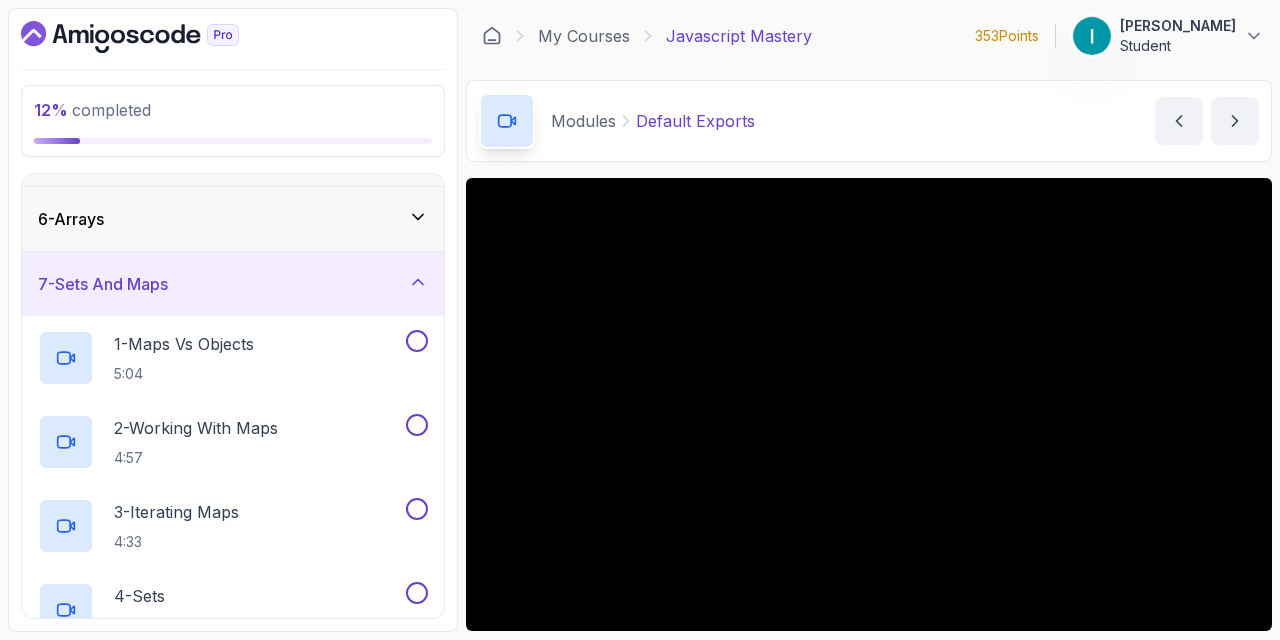 click on "6  -  Arrays" at bounding box center (233, 219) 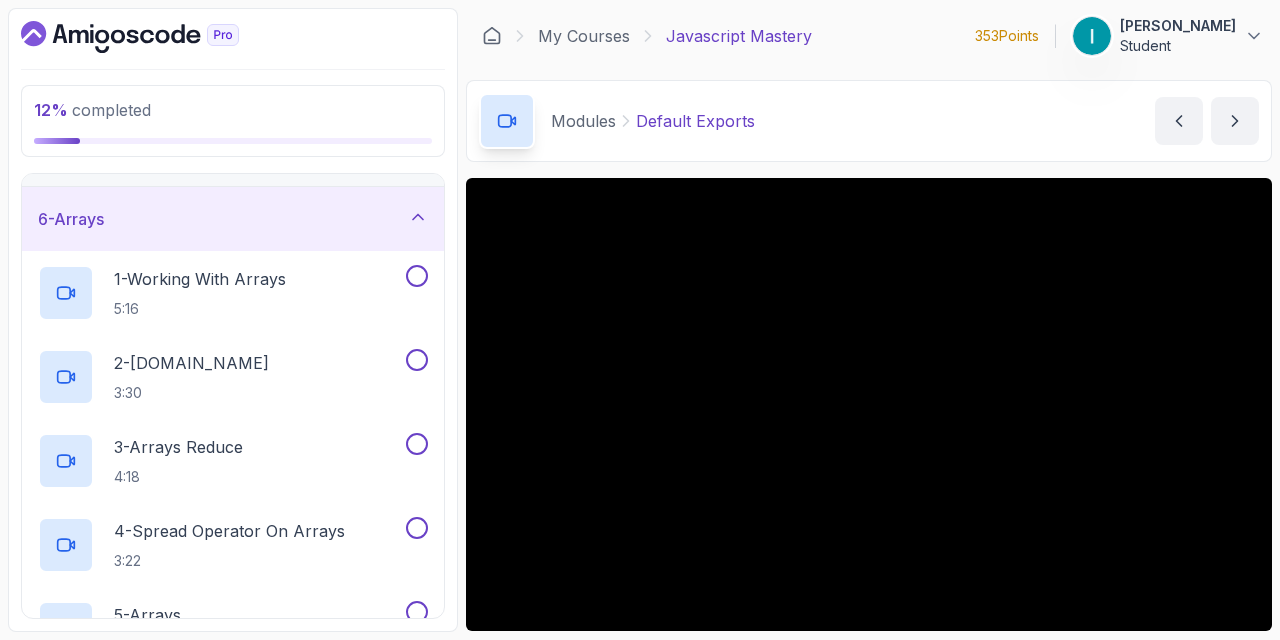 click on "6  -  Arrays" at bounding box center (233, 219) 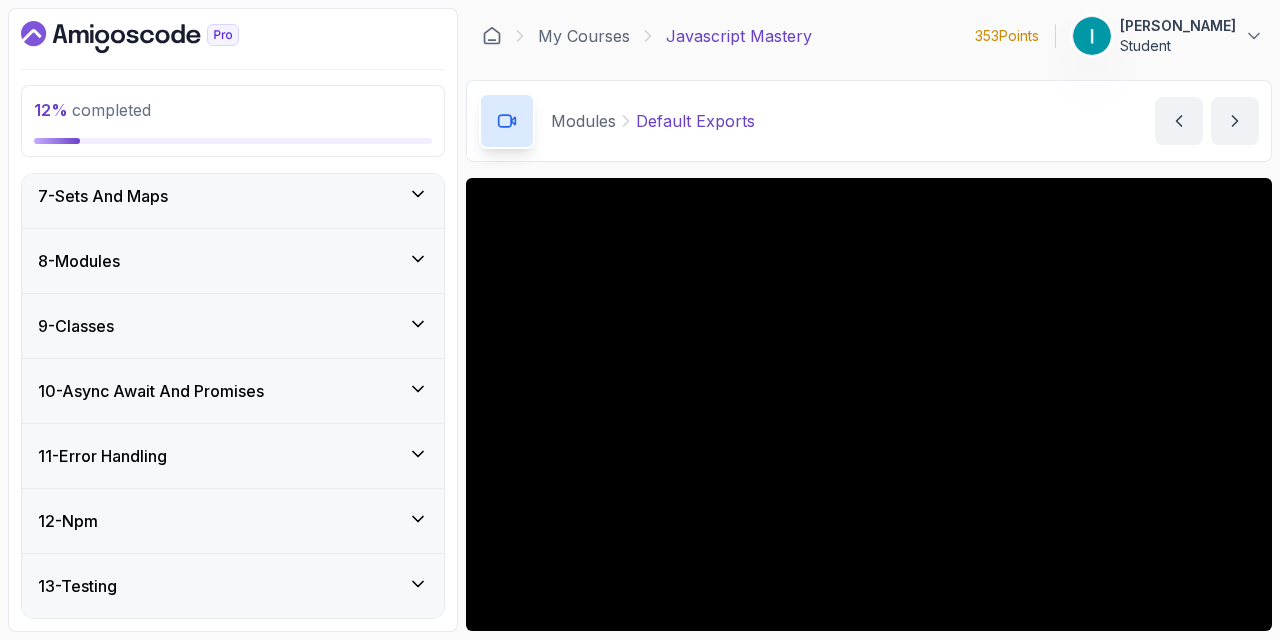 scroll, scrollTop: 406, scrollLeft: 0, axis: vertical 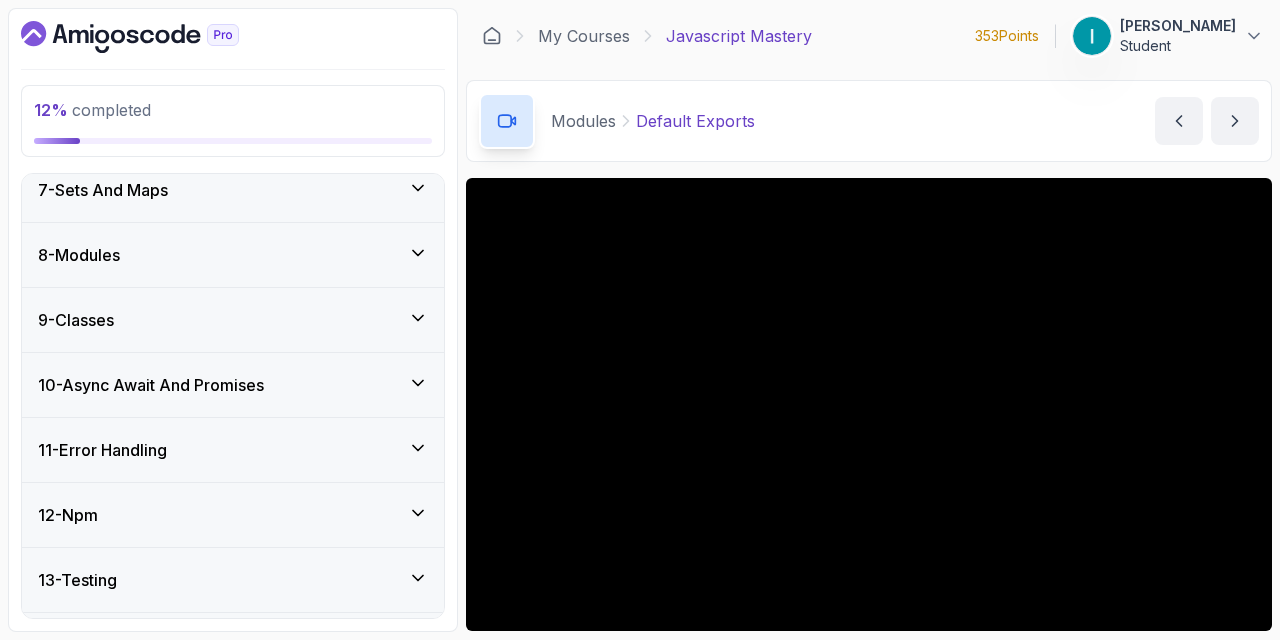 click on "10  -  Async Await And Promises" at bounding box center [151, 385] 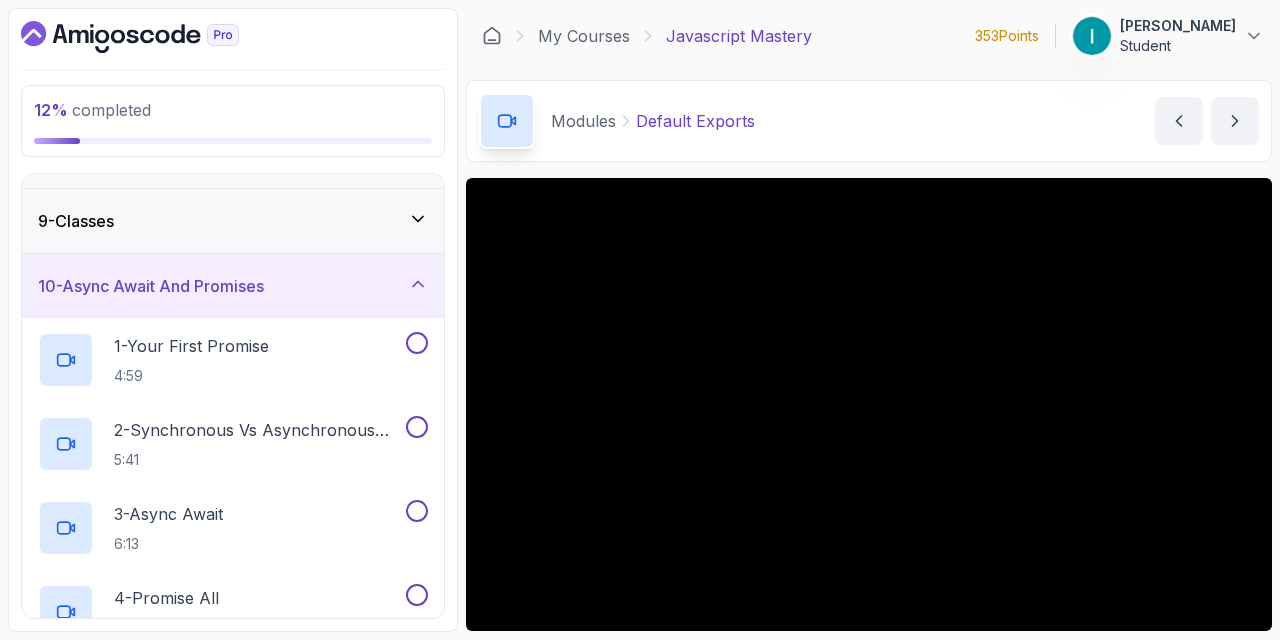 click on "10  -  Async Await And Promises" at bounding box center (151, 286) 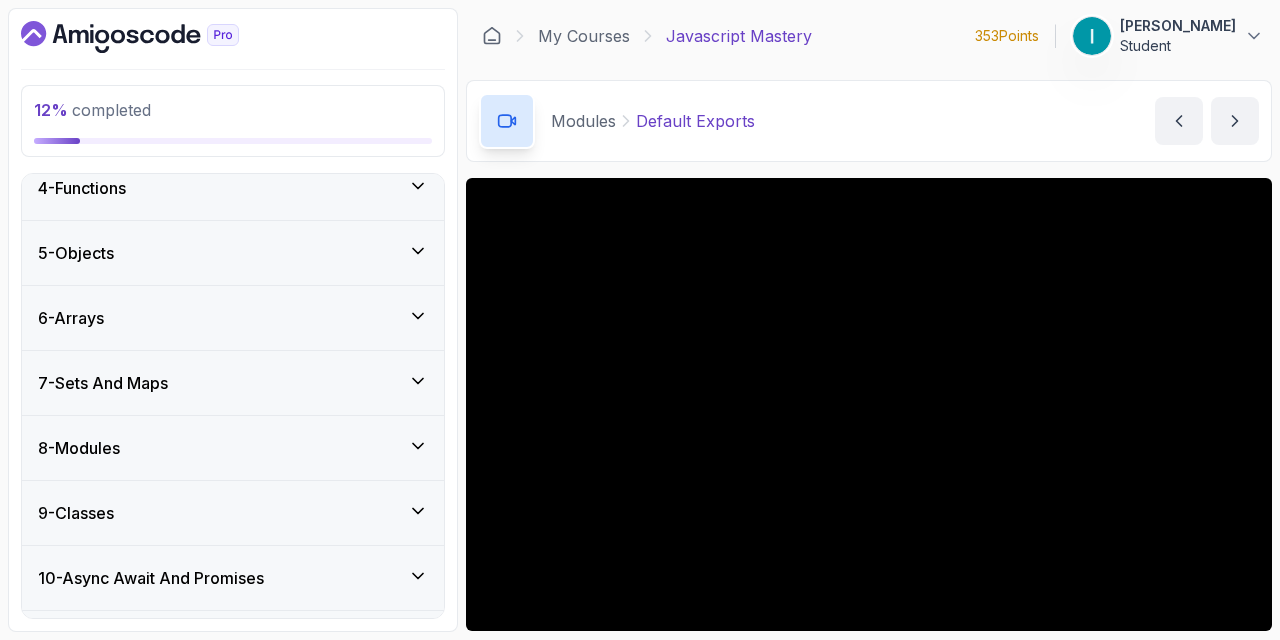 scroll, scrollTop: 0, scrollLeft: 0, axis: both 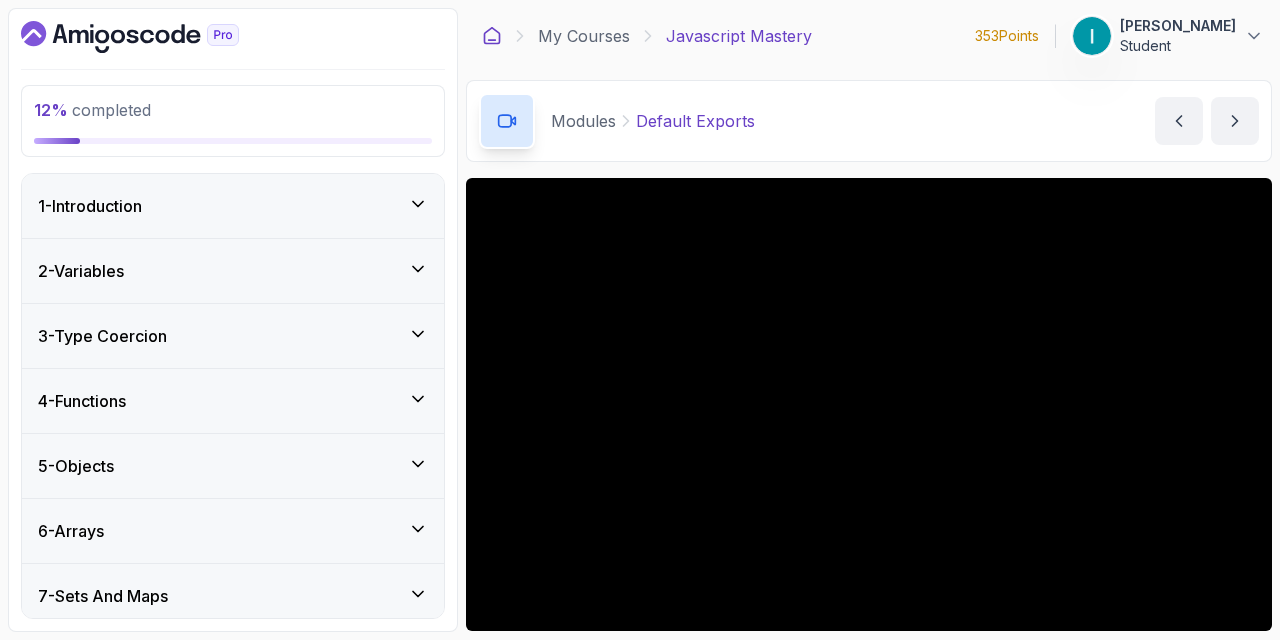 click 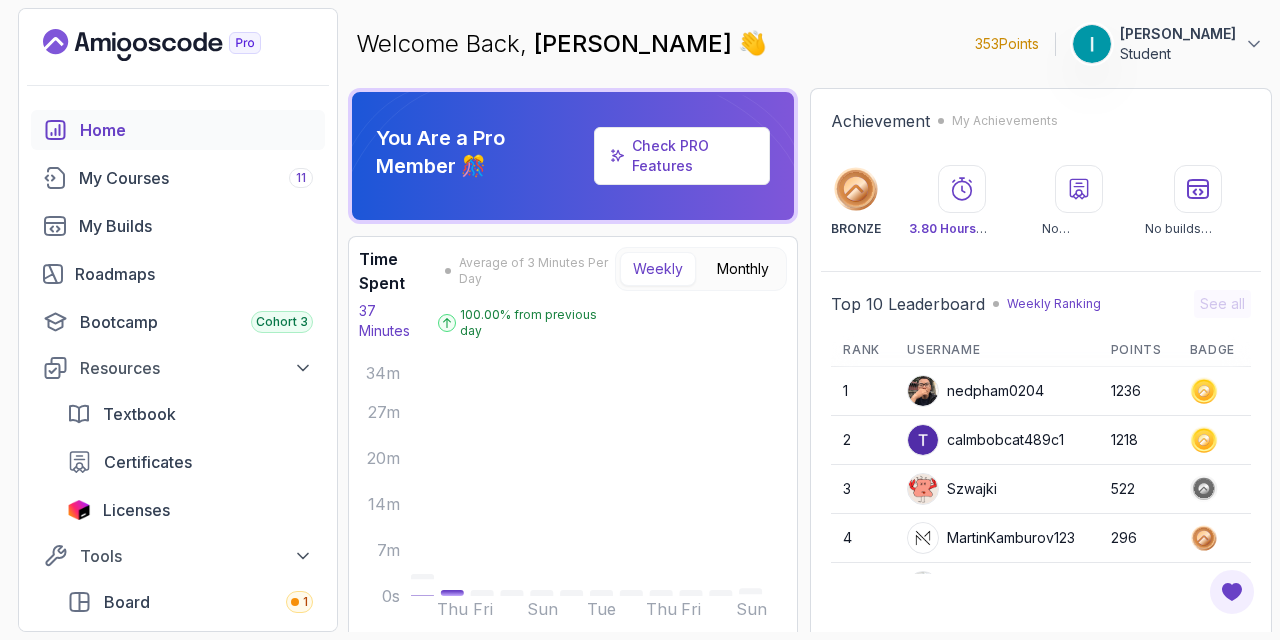 click on "Home My Courses 11 My Builds Roadmaps Bootcamp Cohort 3 Resources Textbook Certificates Licenses Tools Board 1 Analytics Feedback & Features" at bounding box center [178, 414] 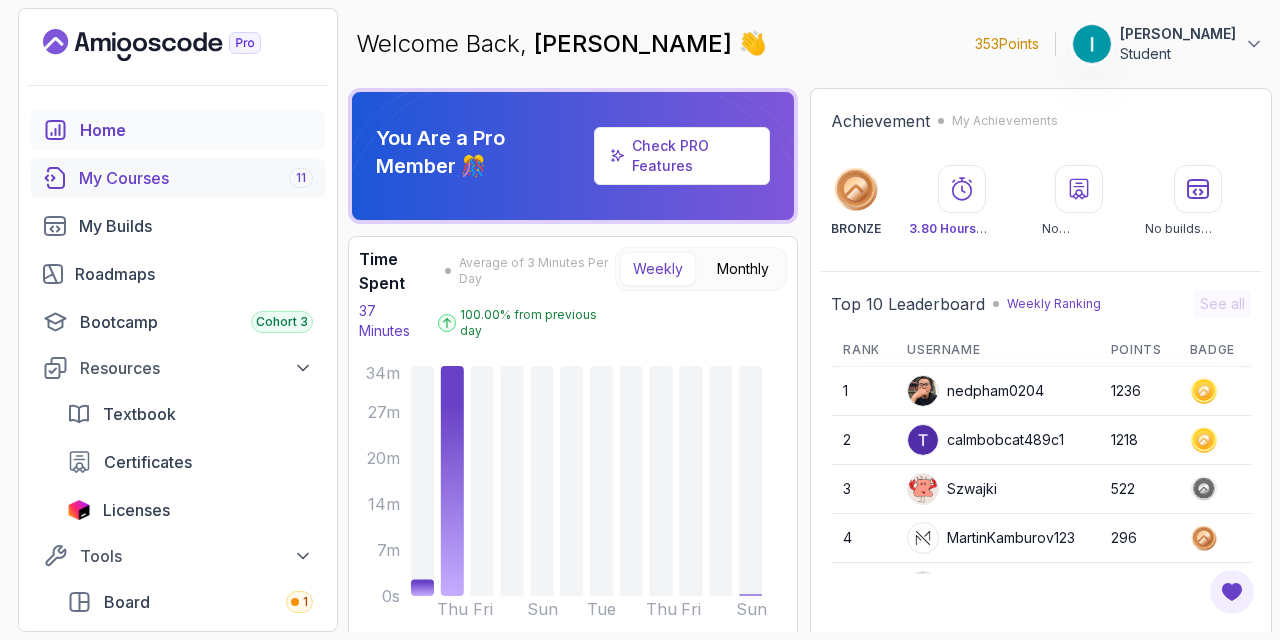 click on "My Courses 11" at bounding box center (196, 178) 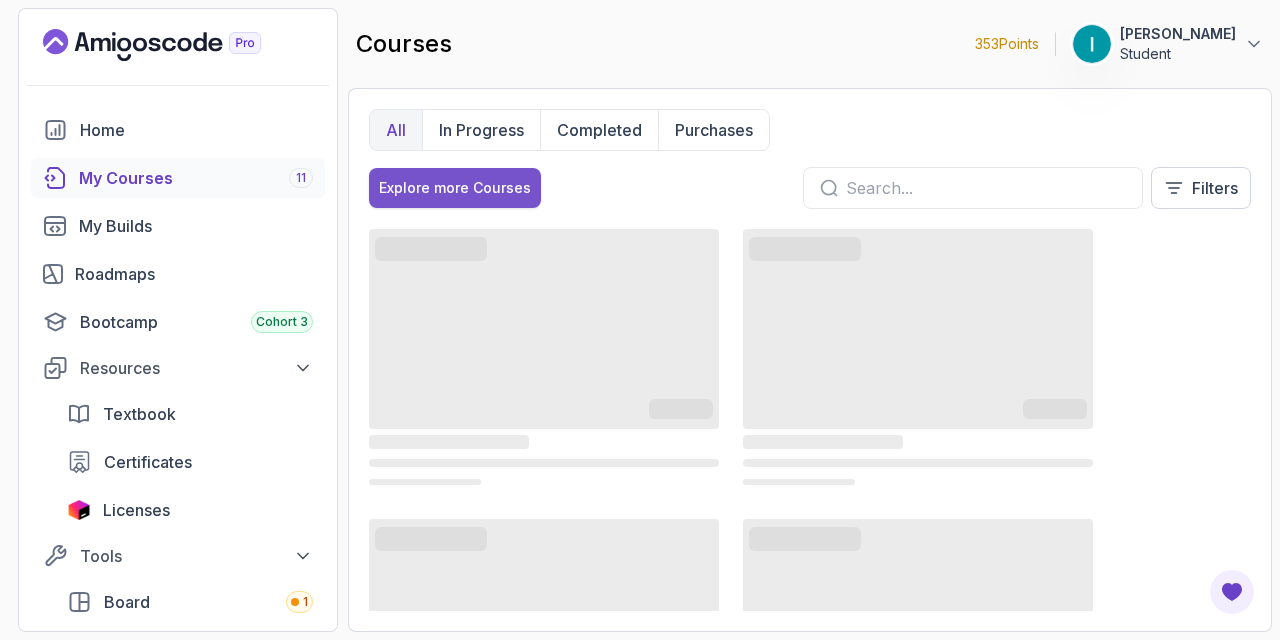 click on "Explore more Courses" at bounding box center (455, 188) 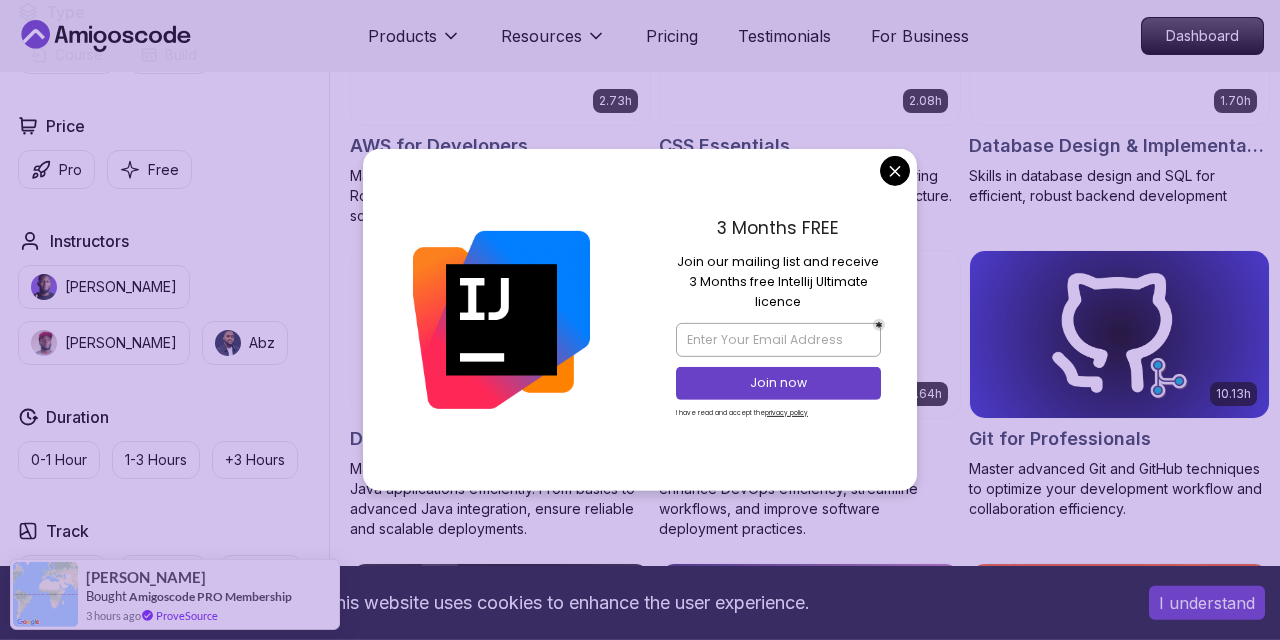 scroll, scrollTop: 1601, scrollLeft: 0, axis: vertical 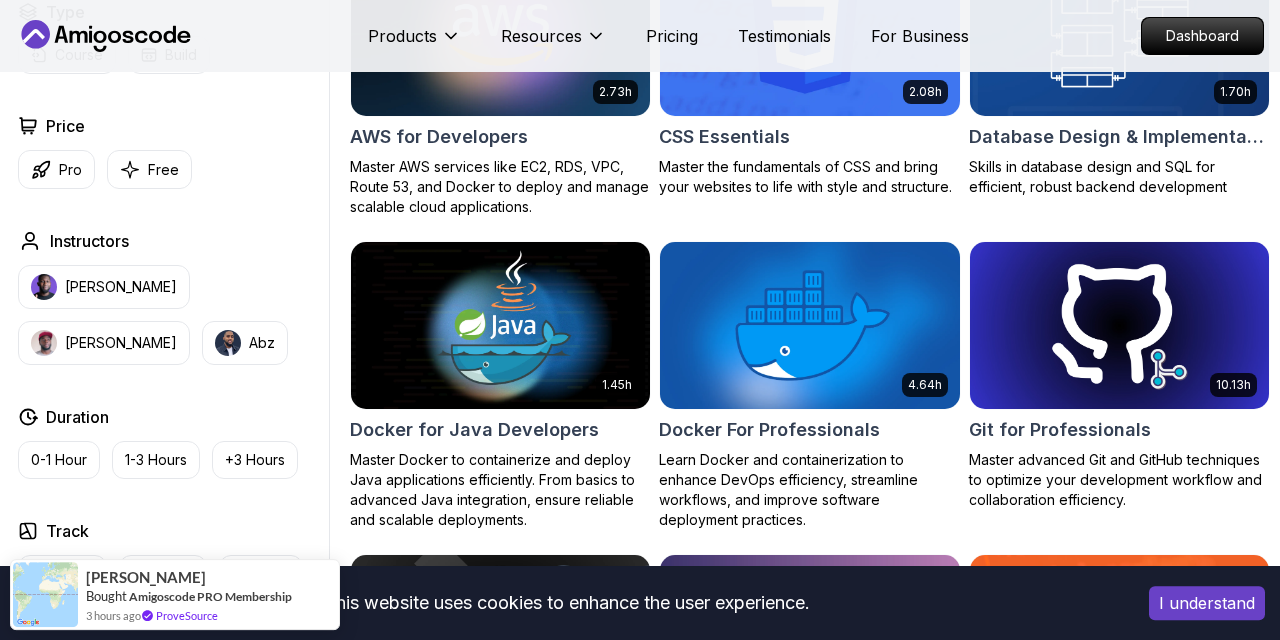 click on "This website uses cookies to enhance the user experience. I understand Products Resources Pricing Testimonials For Business Dashboard Products Resources Pricing Testimonials For Business Dashboard All Courses Learn Java, Spring Boot, DevOps & More with Amigoscode Premium Courses Master in-demand skills like Java, Spring Boot, DevOps, React, and more through hands-on, expert-led courses. Advance your software development career with real-world projects and practical learning. Filters Filters Type Course Build Price Pro Free Instructors [PERSON_NAME] [PERSON_NAME] Duration 0-1 Hour 1-3 Hours +3 Hours Track Front End Back End Dev Ops Full Stack Level Junior Mid-level Senior 6.00h Linux Fundamentals Learn the fundamentals of Linux and how to use the command line 5.18h Advanced Spring Boot Dive deep into Spring Boot with our advanced course, designed to take your skills from intermediate to expert level. 3.30h Building APIs with Spring Boot 1.67h NEW Spring Boot for Beginners 6.65h NEW Spring Data JPA 2.41h 9.18h 54m" at bounding box center [640, 3204] 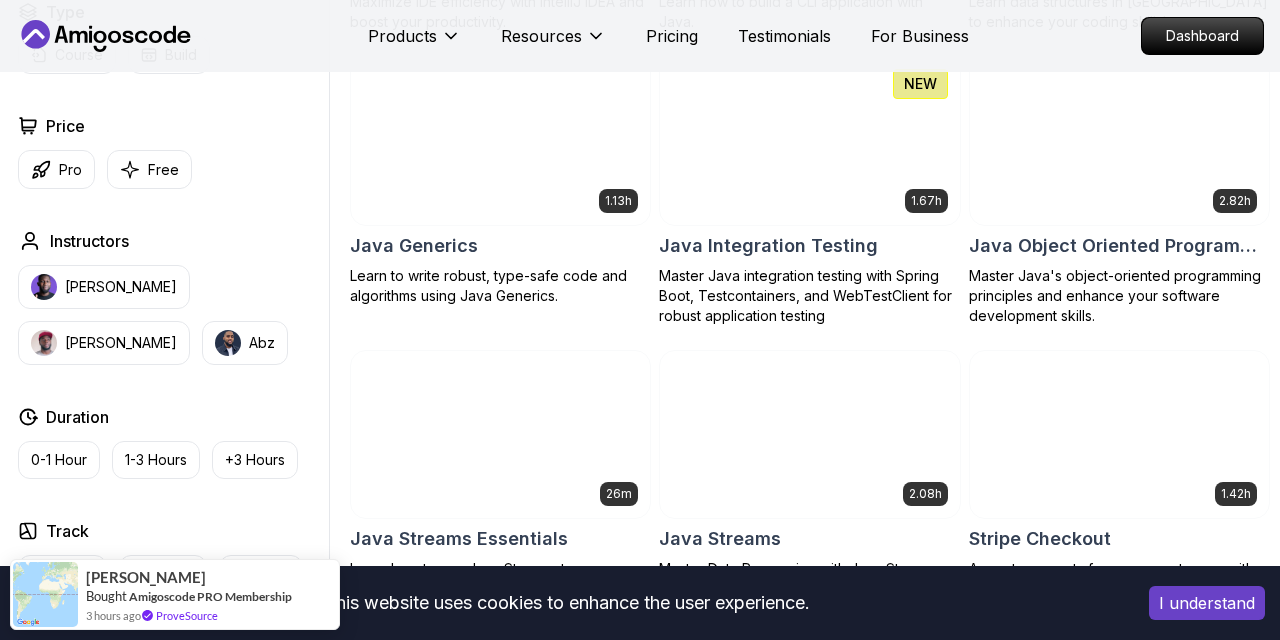 scroll, scrollTop: 2666, scrollLeft: 0, axis: vertical 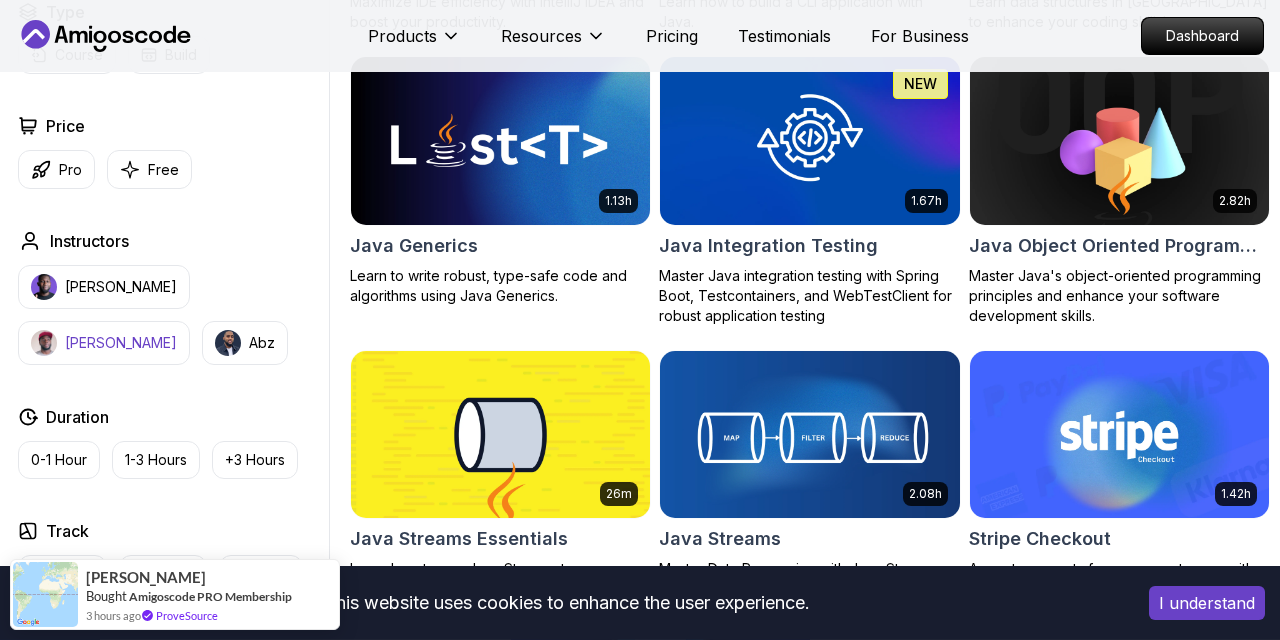 click on "[PERSON_NAME]" at bounding box center [121, 343] 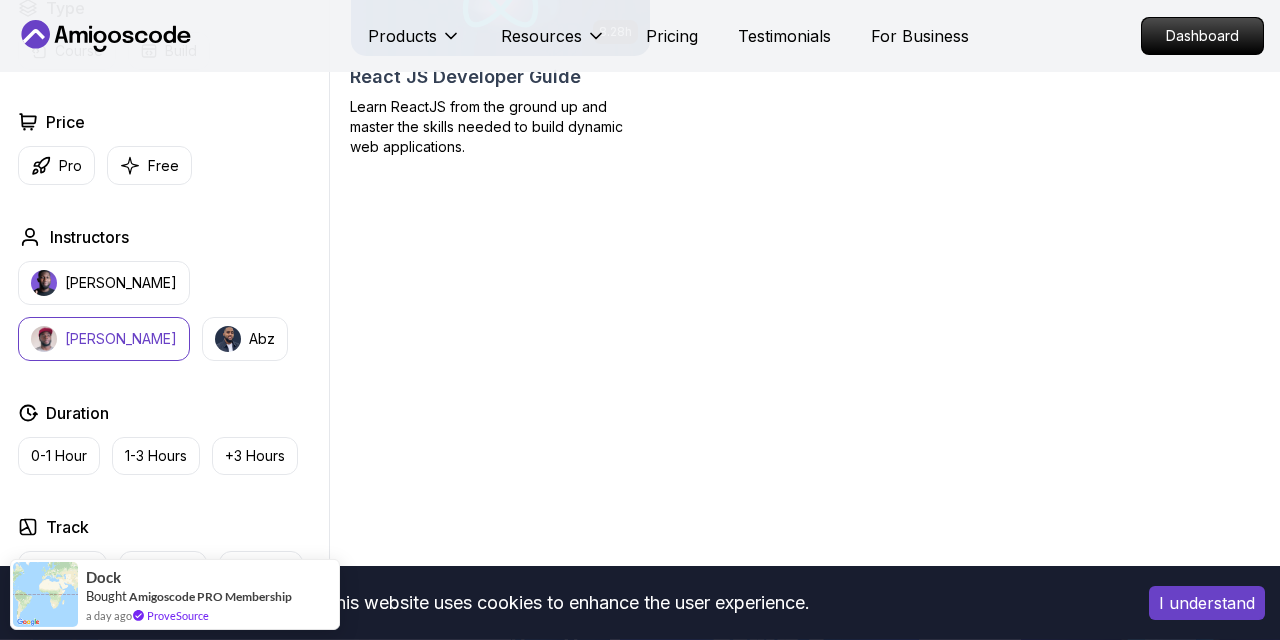 scroll, scrollTop: 781, scrollLeft: 0, axis: vertical 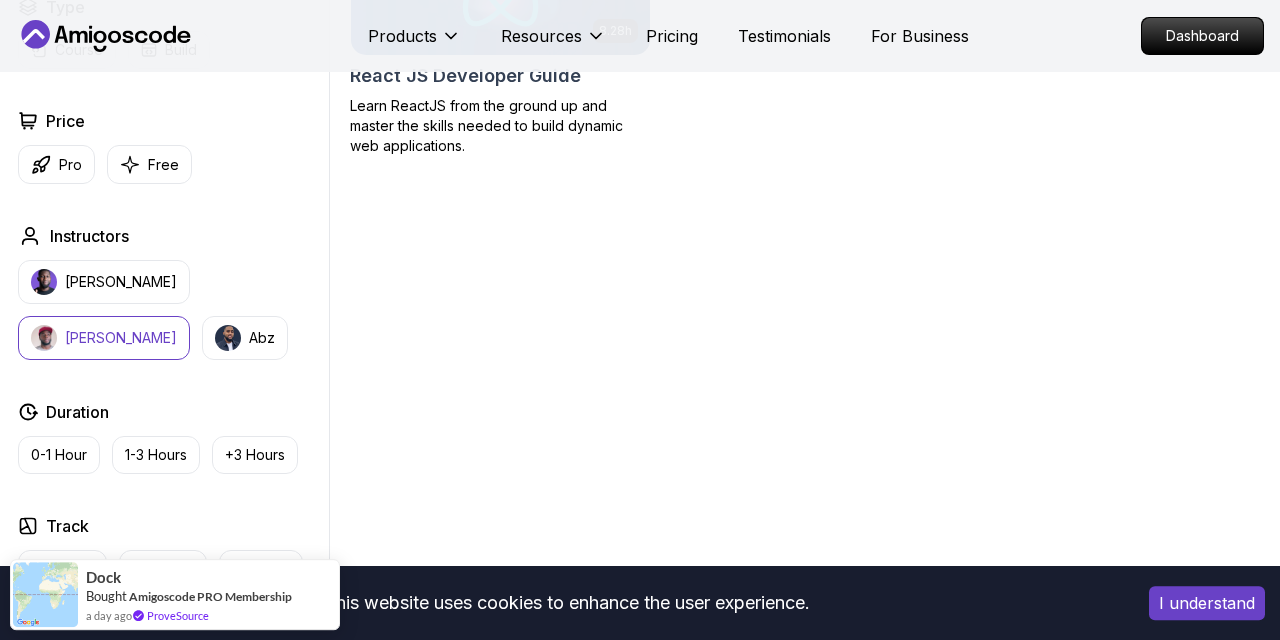 click on "[PERSON_NAME]" at bounding box center (121, 338) 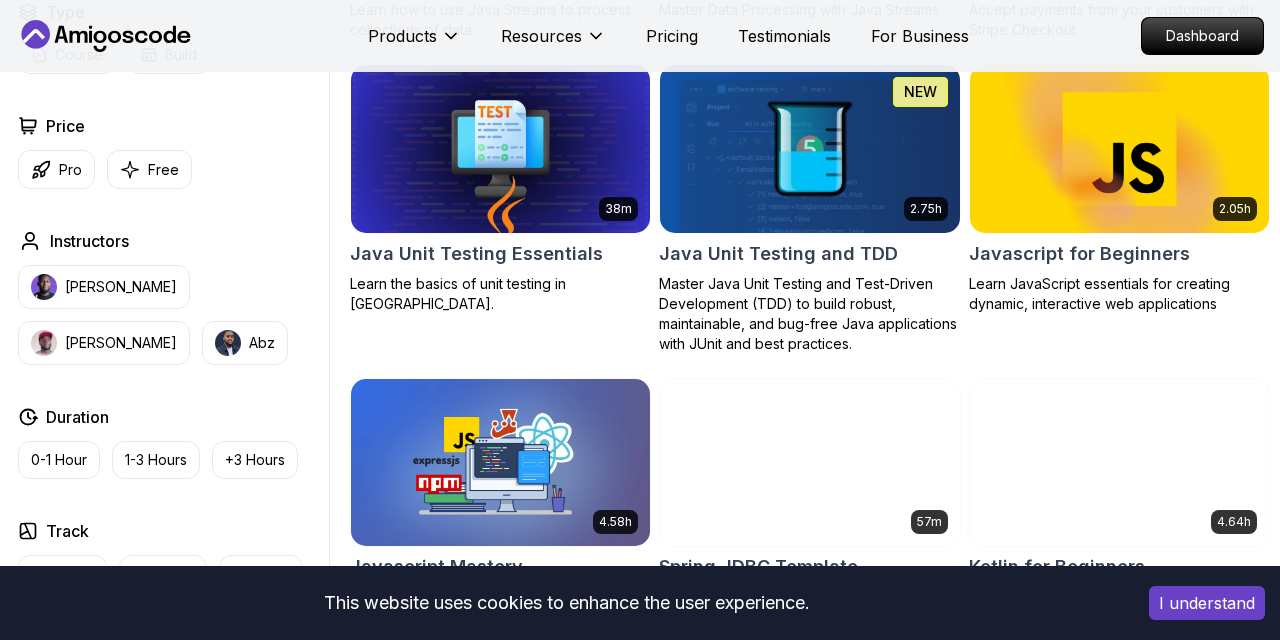 scroll, scrollTop: 3224, scrollLeft: 0, axis: vertical 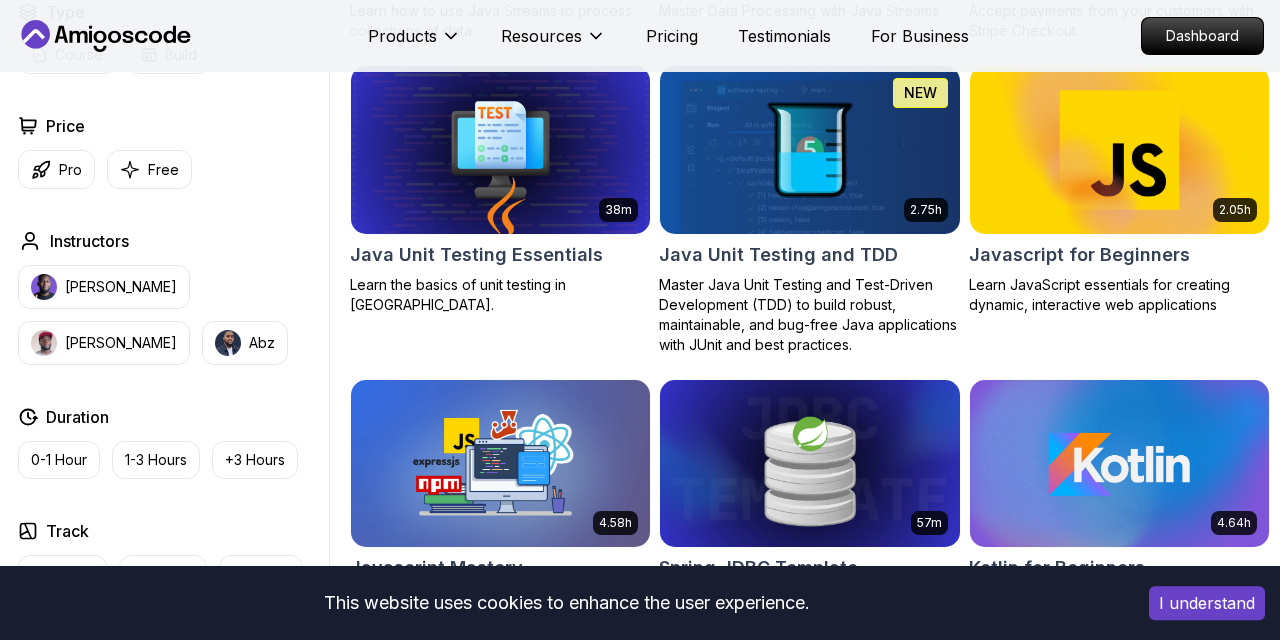 click at bounding box center (1119, 150) 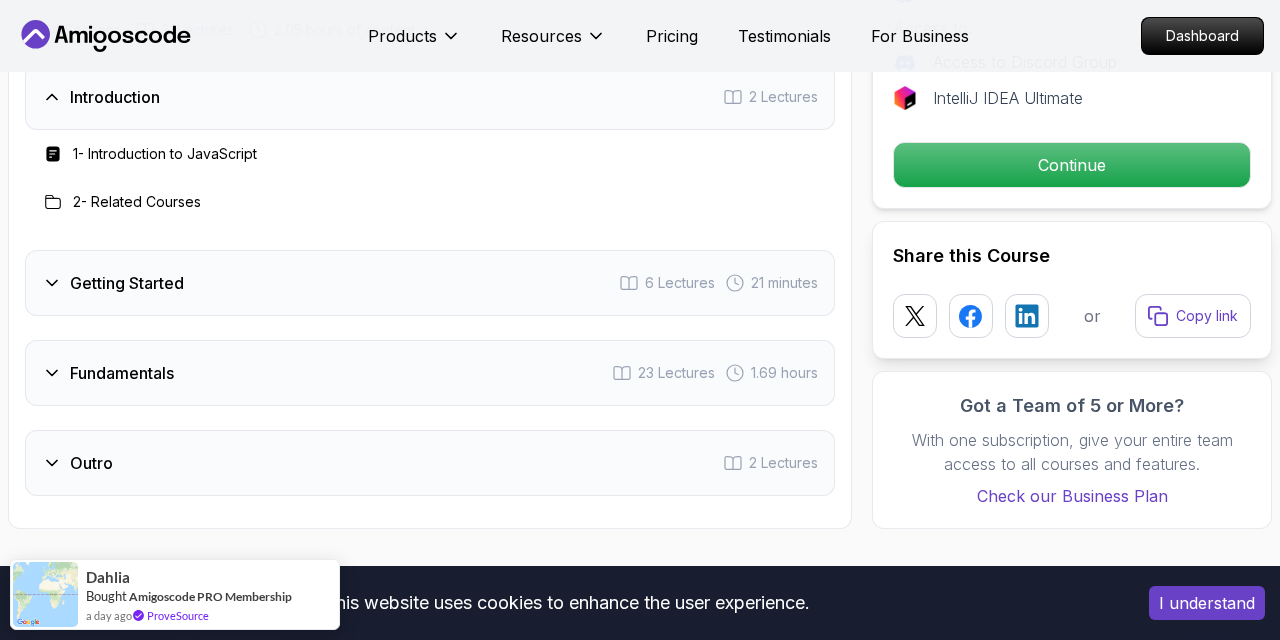 scroll, scrollTop: 3112, scrollLeft: 0, axis: vertical 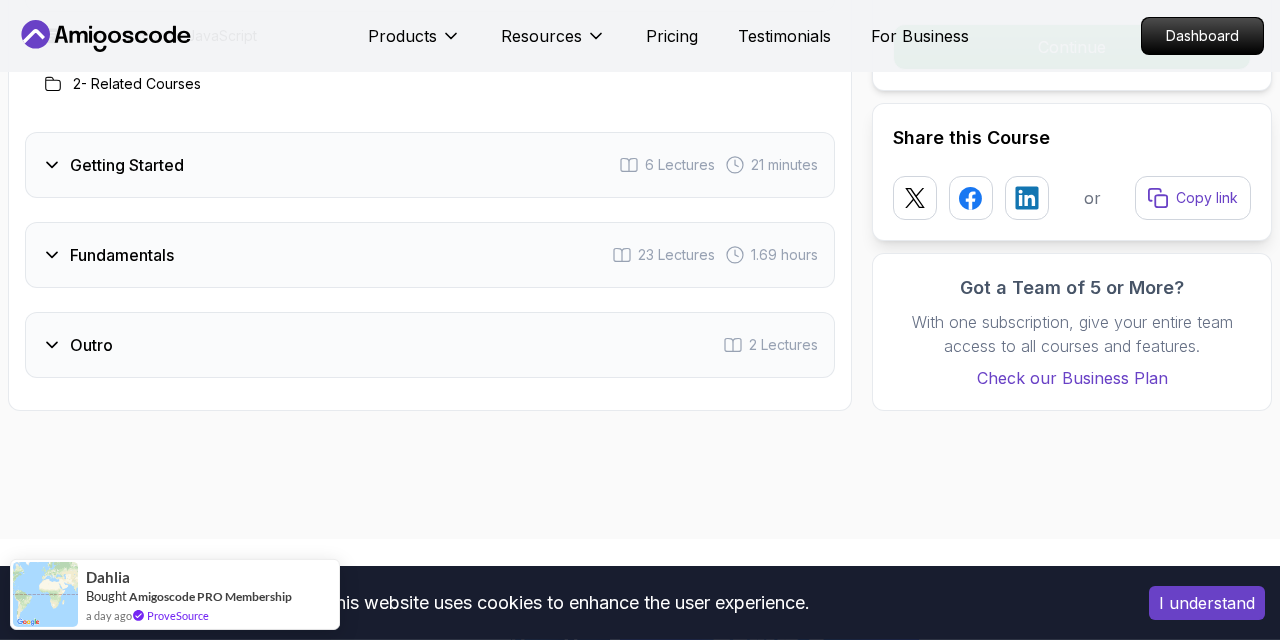 click on "Introduction 2   Lectures     1  -   Introduction to JavaScript    2  -   Related Courses  Getting Started 6   Lectures     21 minutes   Fundamentals 23   Lectures     1.69 hours   Outro 2   Lectures" at bounding box center (430, 162) 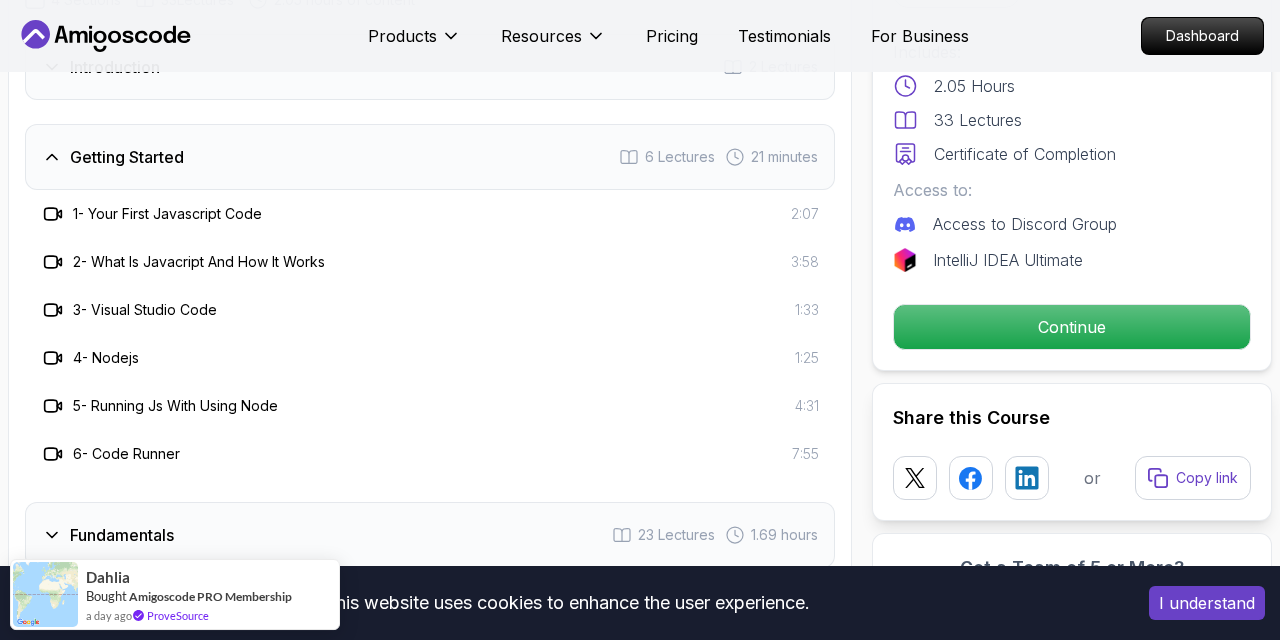 scroll, scrollTop: 3023, scrollLeft: 0, axis: vertical 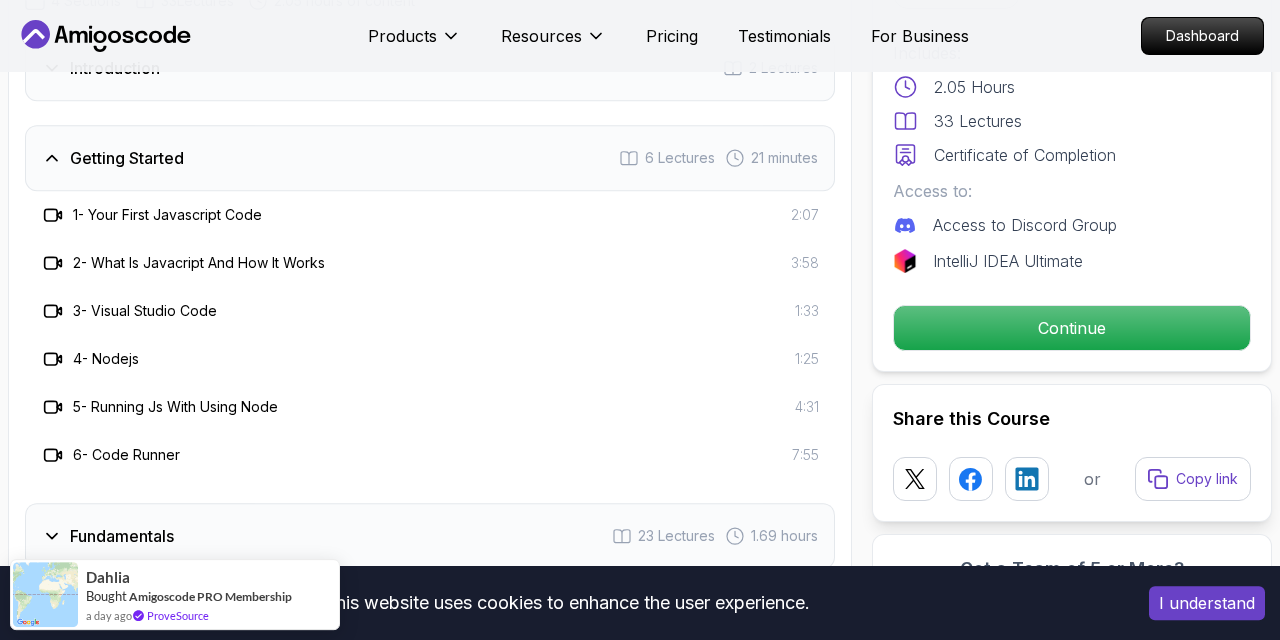 click on "Getting Started 6   Lectures     21 minutes" at bounding box center [430, 158] 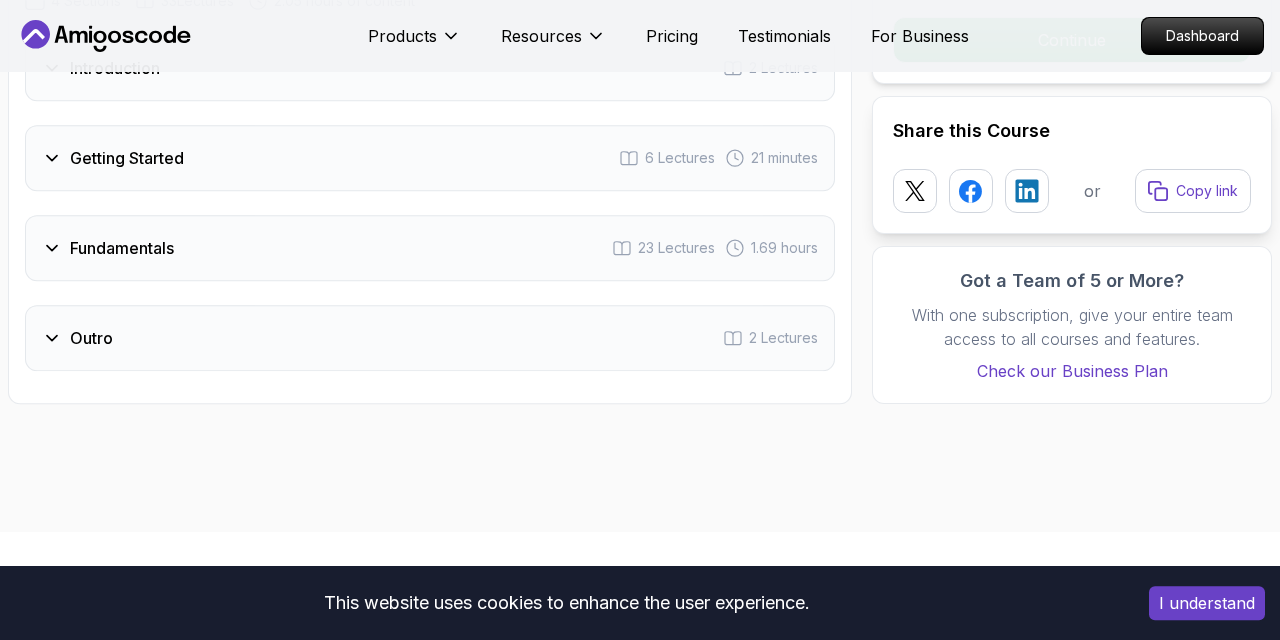 click on "Fundamentals" at bounding box center [122, 248] 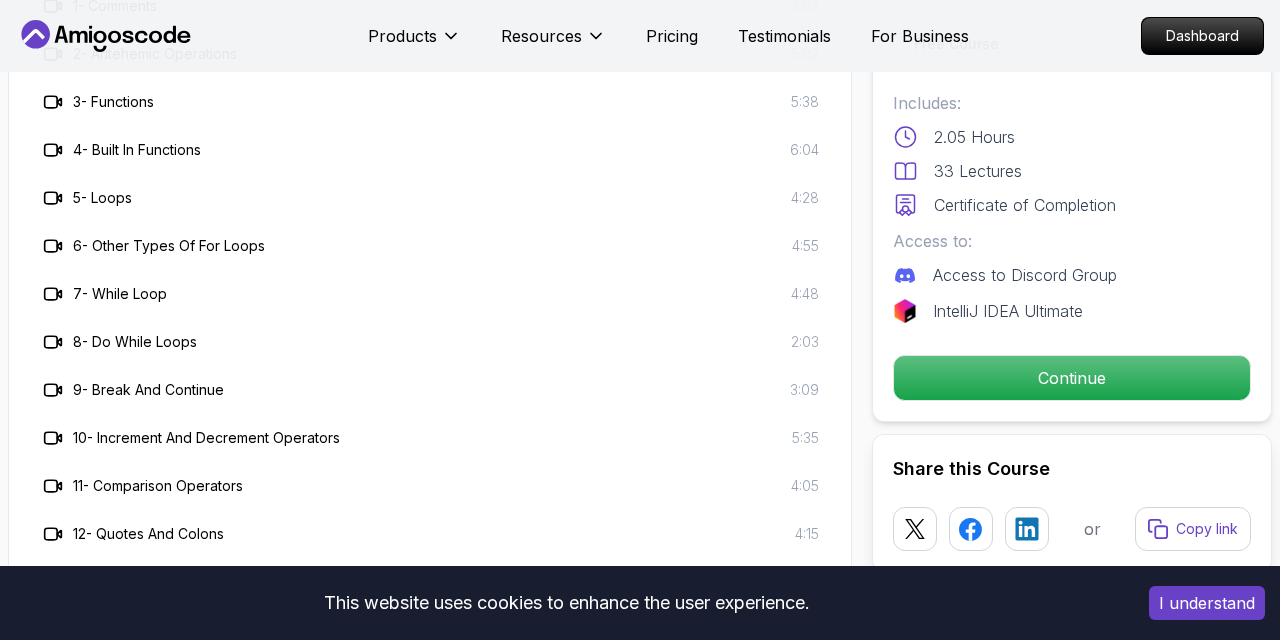 scroll, scrollTop: 3057, scrollLeft: 0, axis: vertical 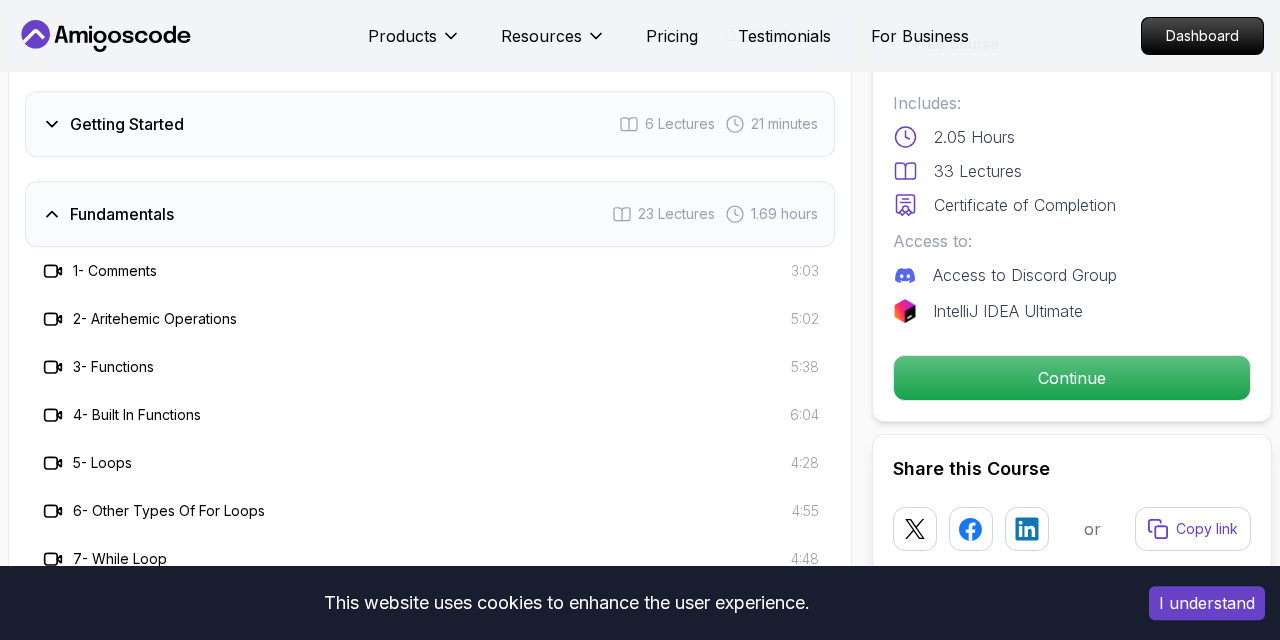 click on "Fundamentals 23   Lectures     1.69 hours" at bounding box center (430, 214) 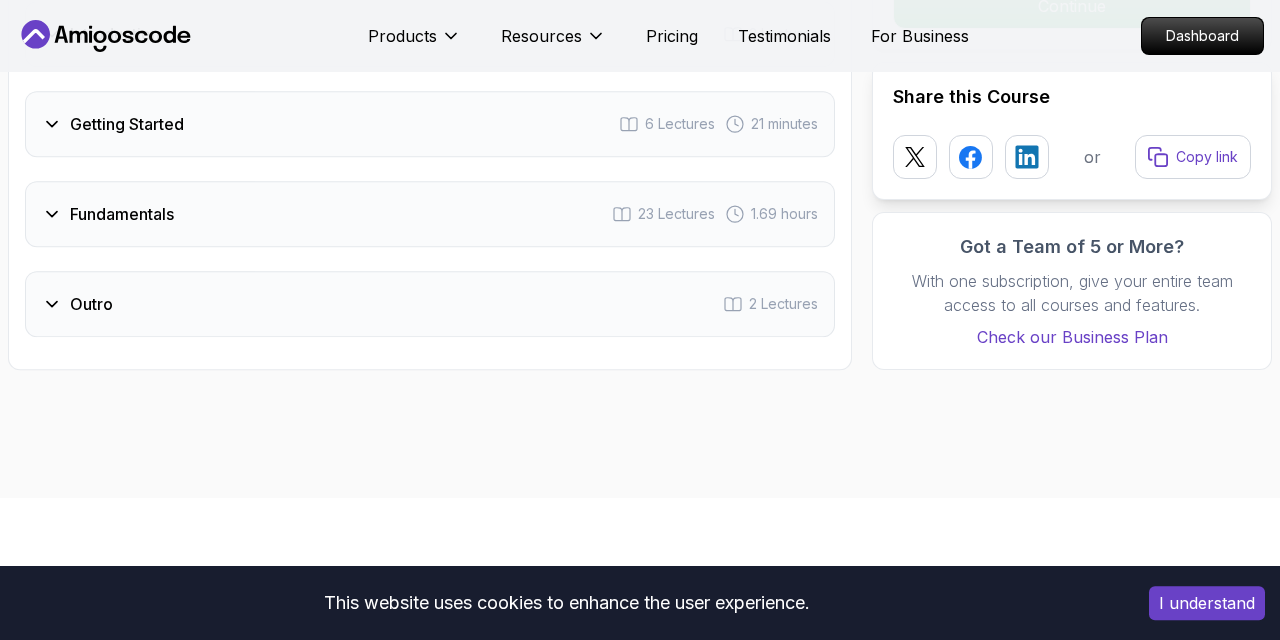 click on "Outro 2   Lectures" at bounding box center [430, 304] 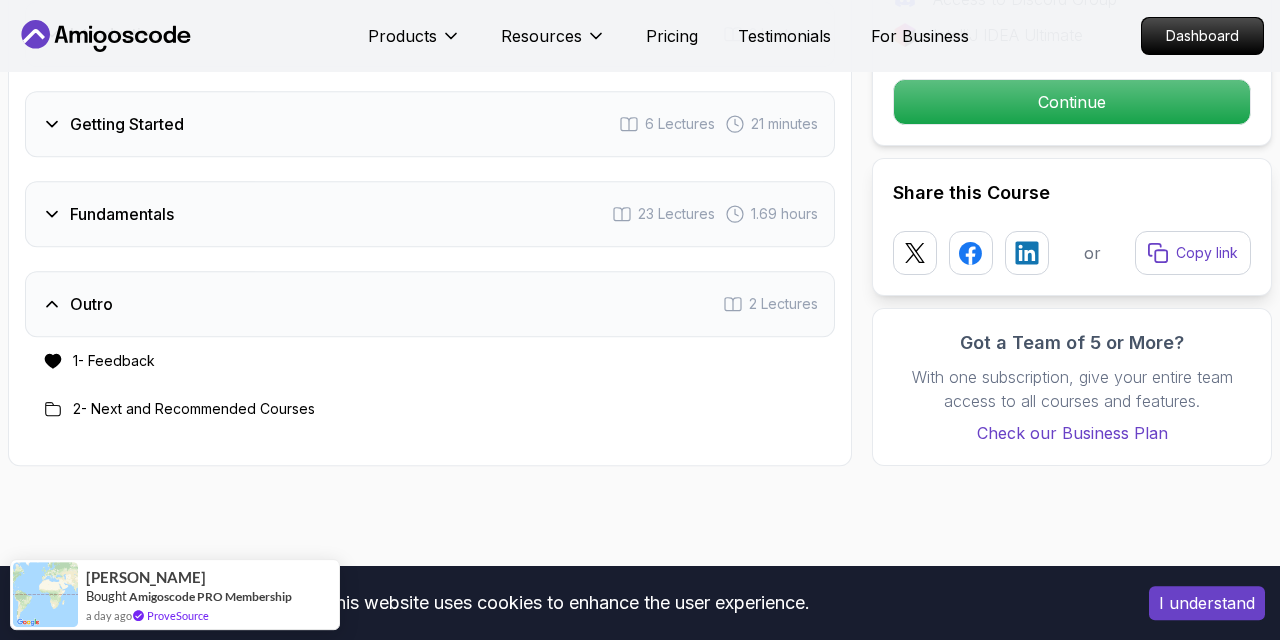 click on "Outro 2   Lectures" at bounding box center (430, 304) 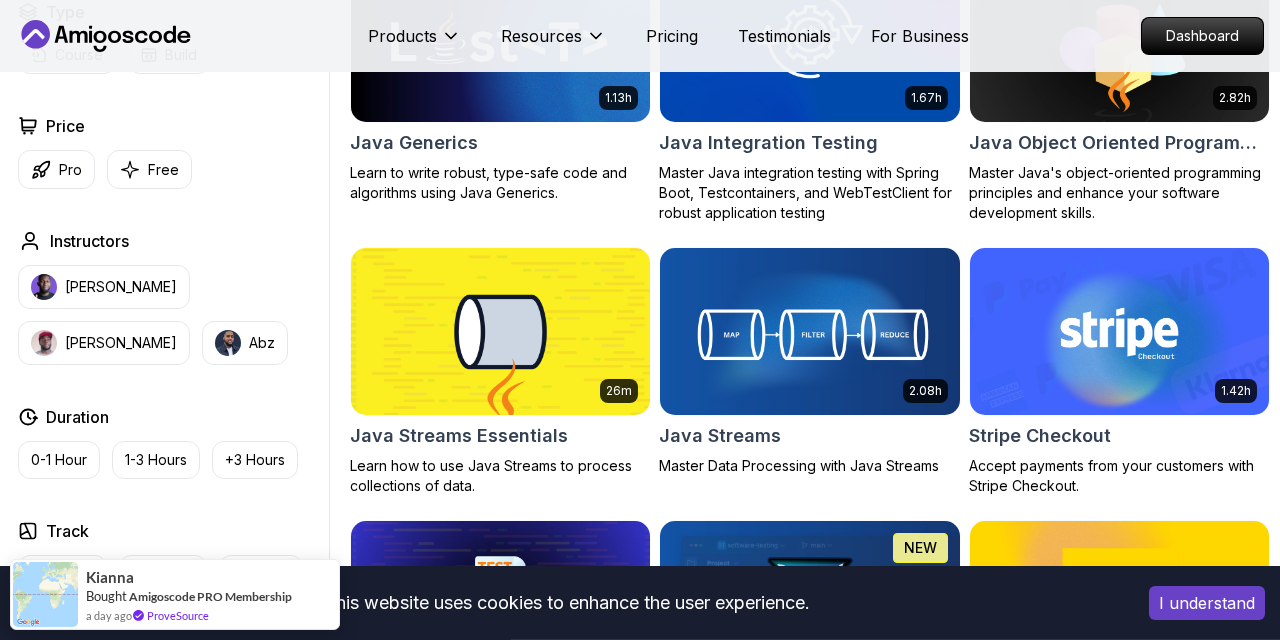 scroll, scrollTop: 2764, scrollLeft: 0, axis: vertical 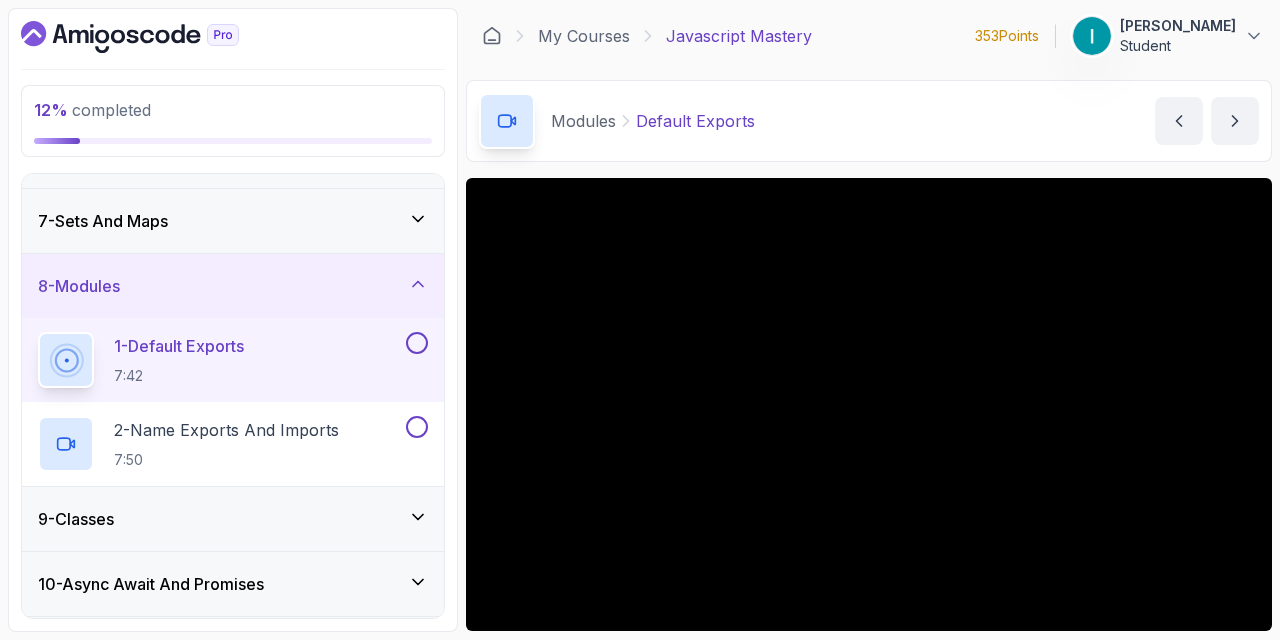 click on "8  -  Modules" at bounding box center [233, 286] 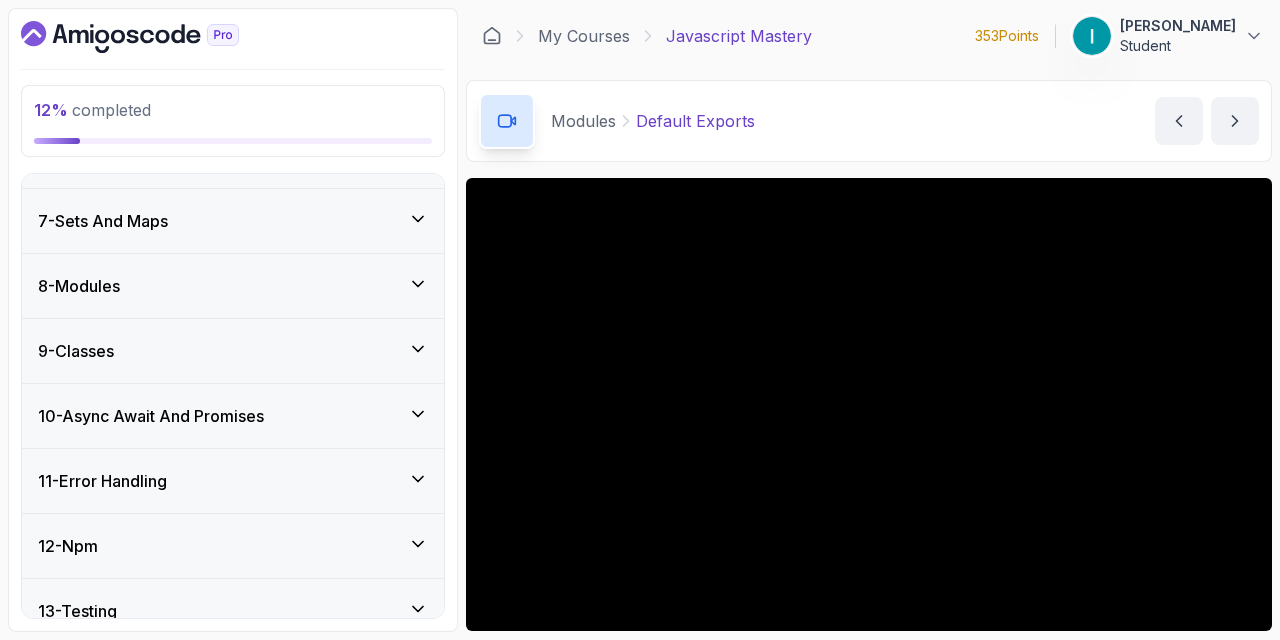 scroll, scrollTop: 466, scrollLeft: 0, axis: vertical 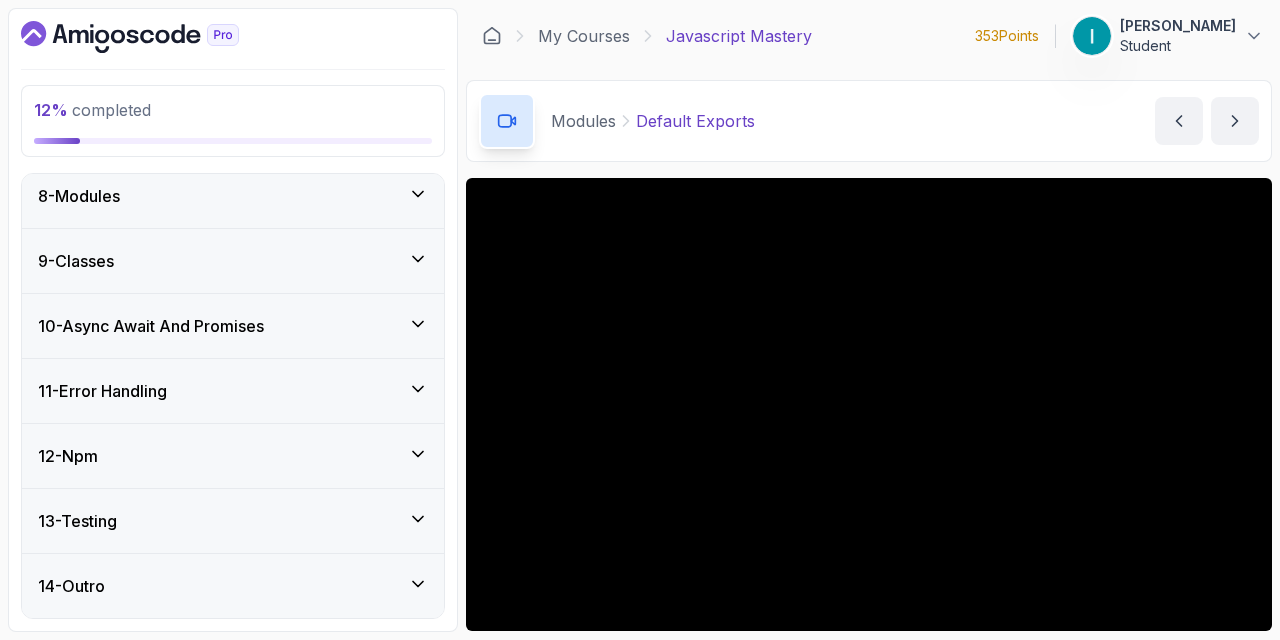 click on "11  -  Error Handling" at bounding box center (233, 391) 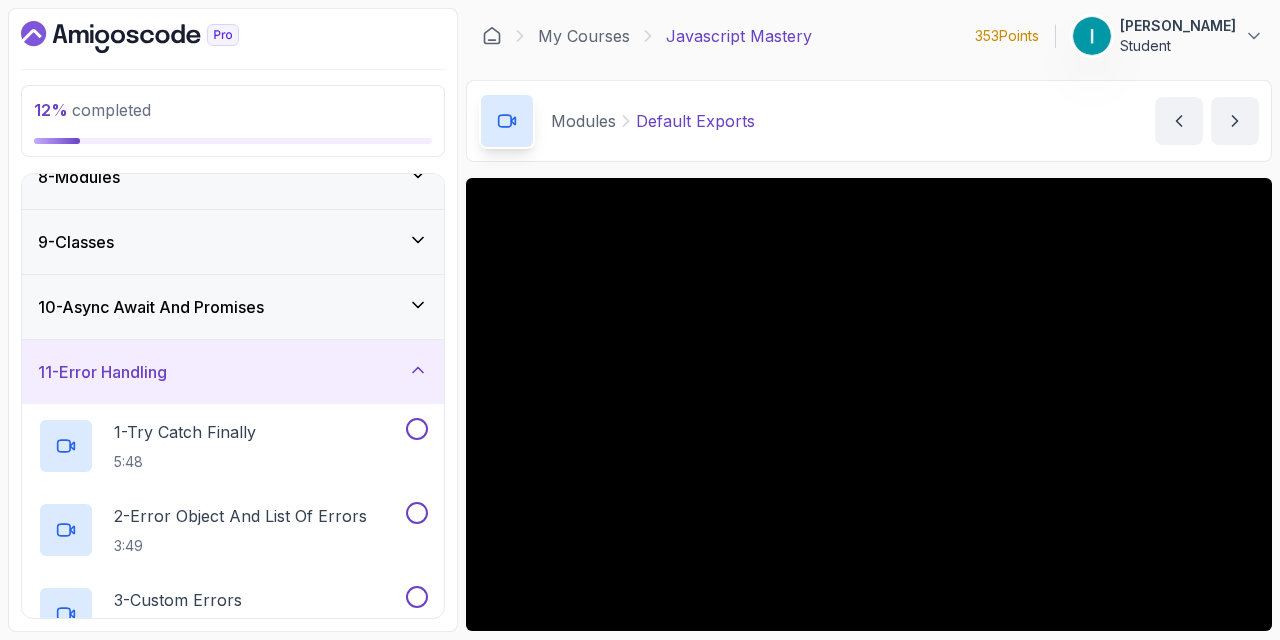 scroll, scrollTop: 483, scrollLeft: 0, axis: vertical 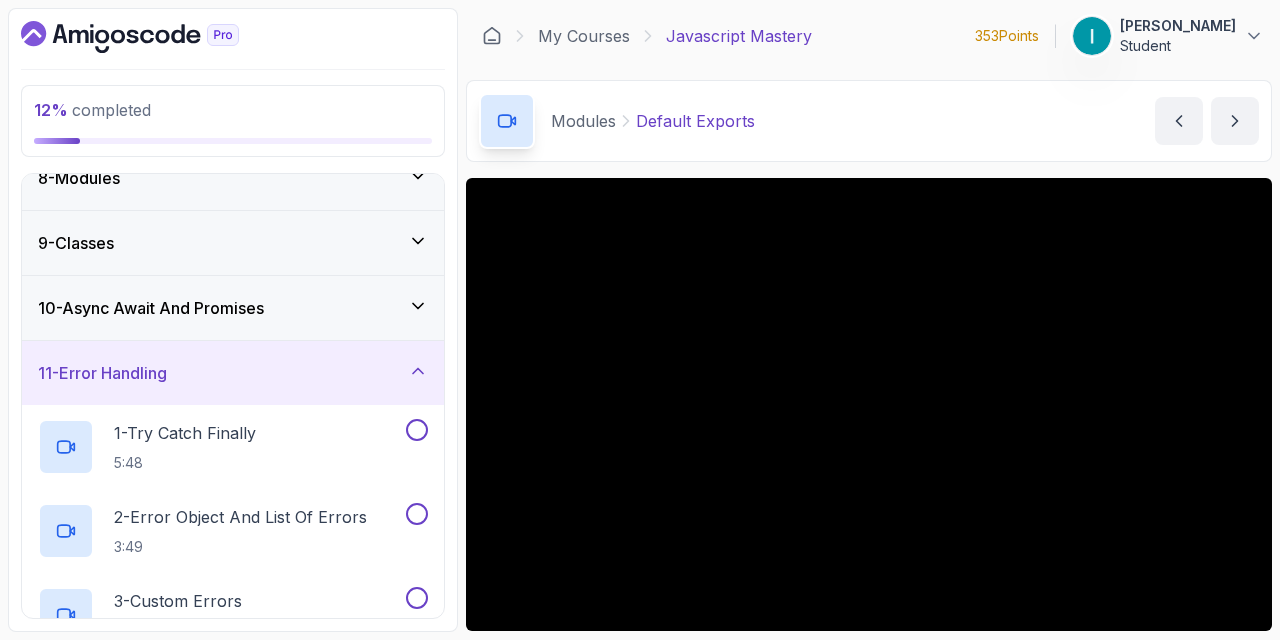 click on "11  -  Error Handling" at bounding box center (233, 373) 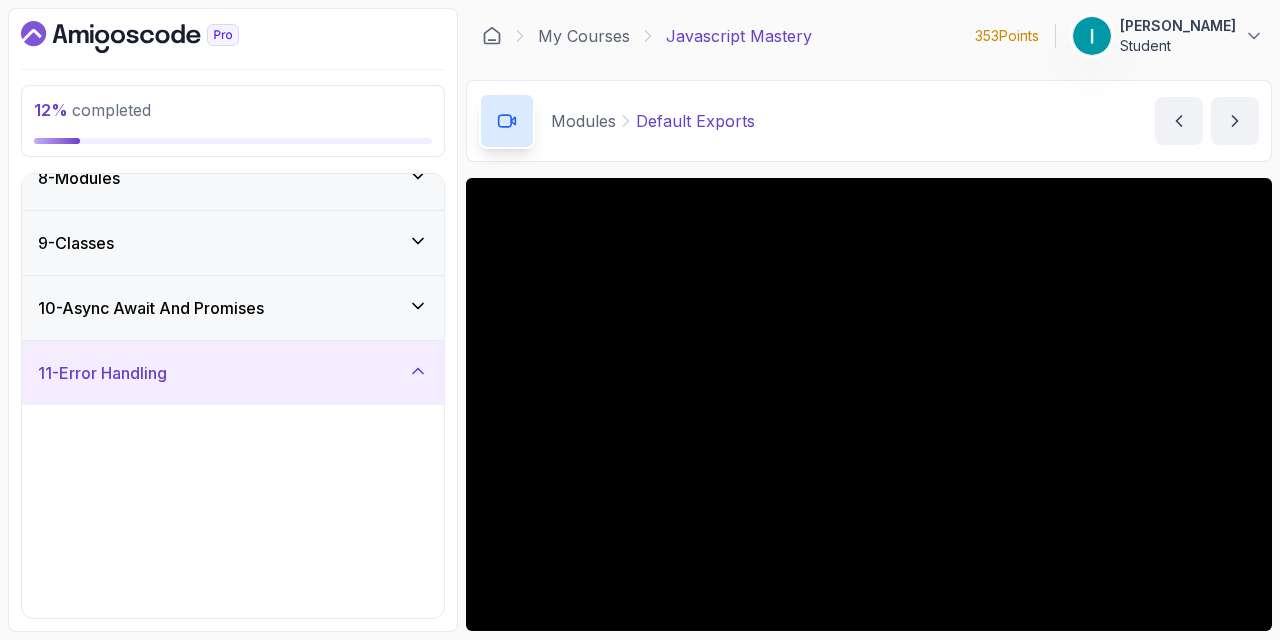 scroll, scrollTop: 466, scrollLeft: 0, axis: vertical 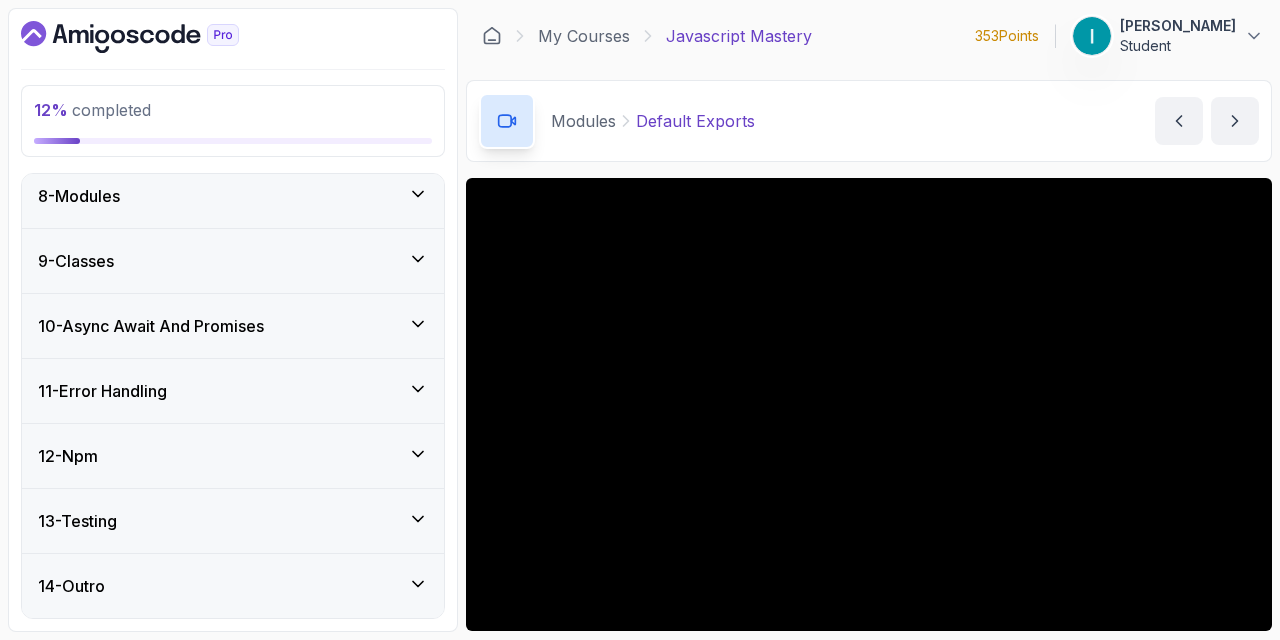 click on "10  -  Async Await And Promises" at bounding box center (233, 326) 